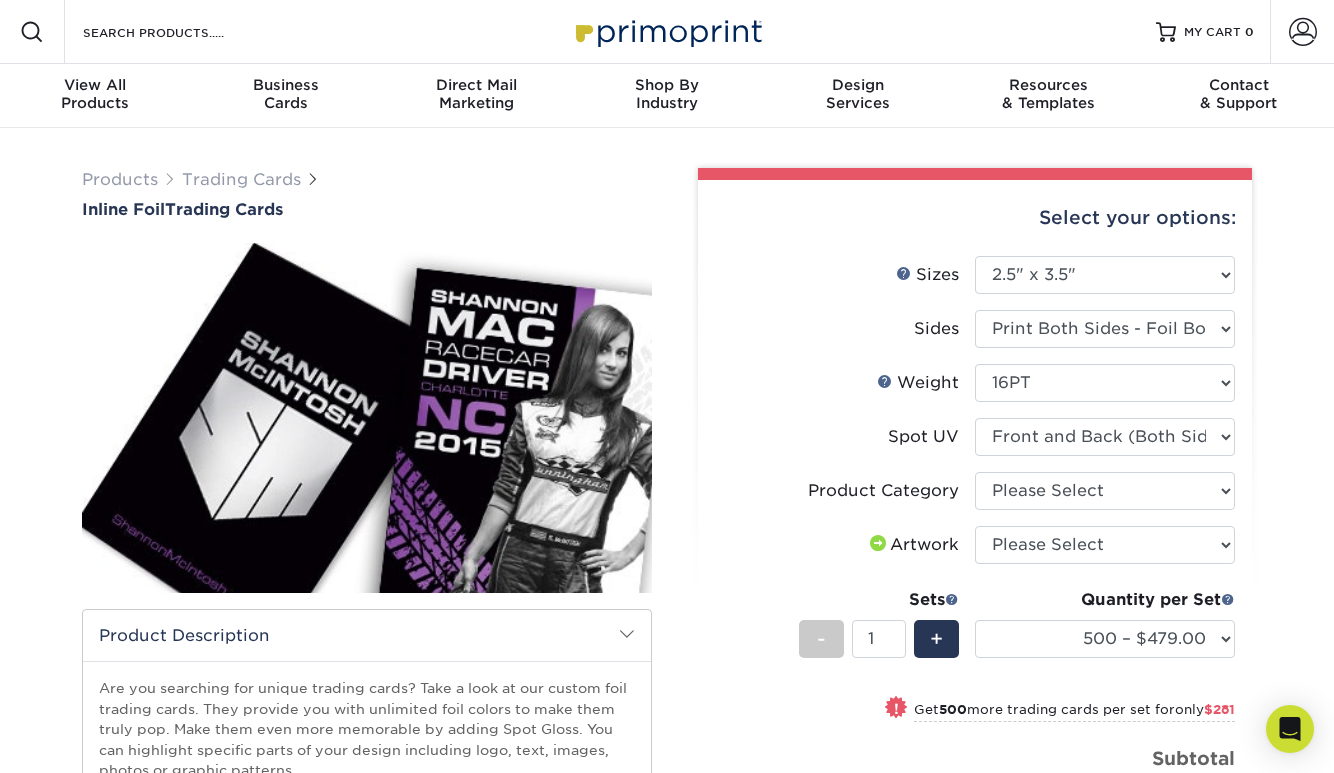 select on "2.50x3.50" 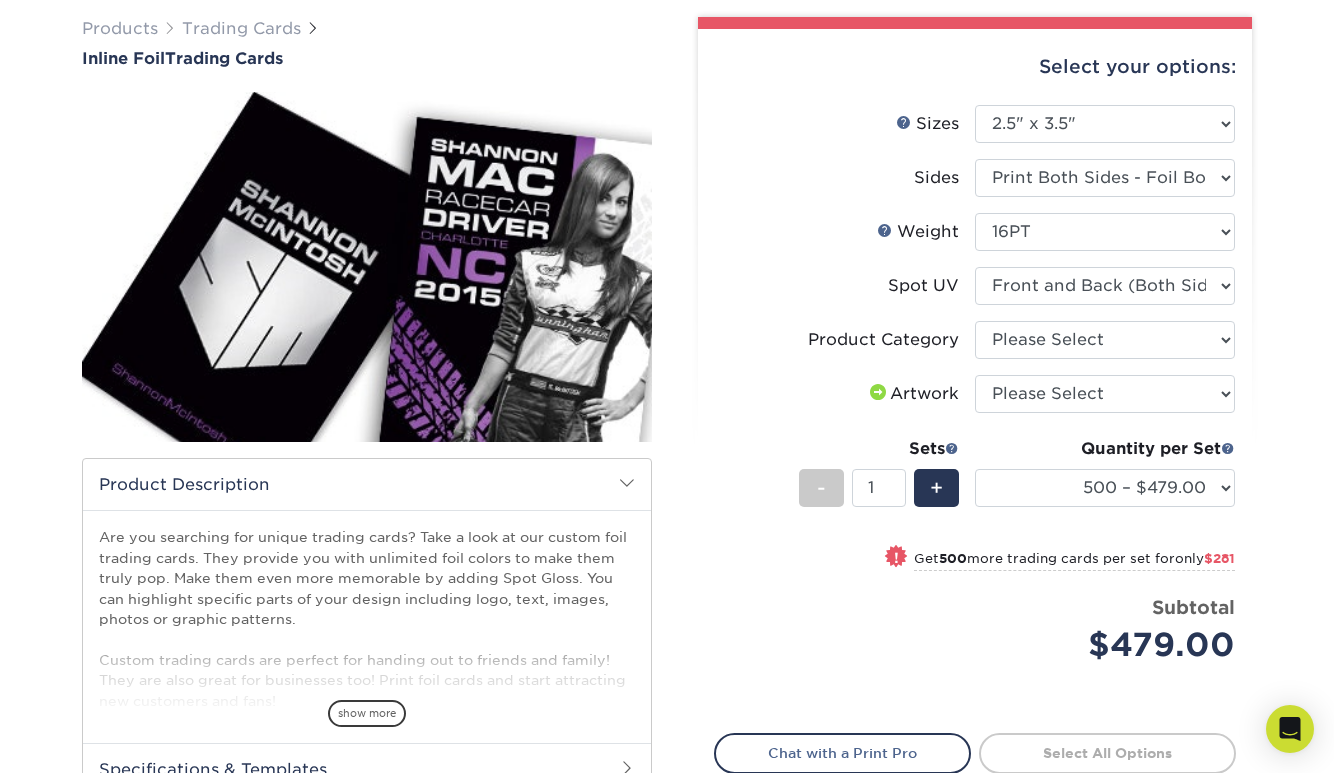 scroll, scrollTop: 149, scrollLeft: 0, axis: vertical 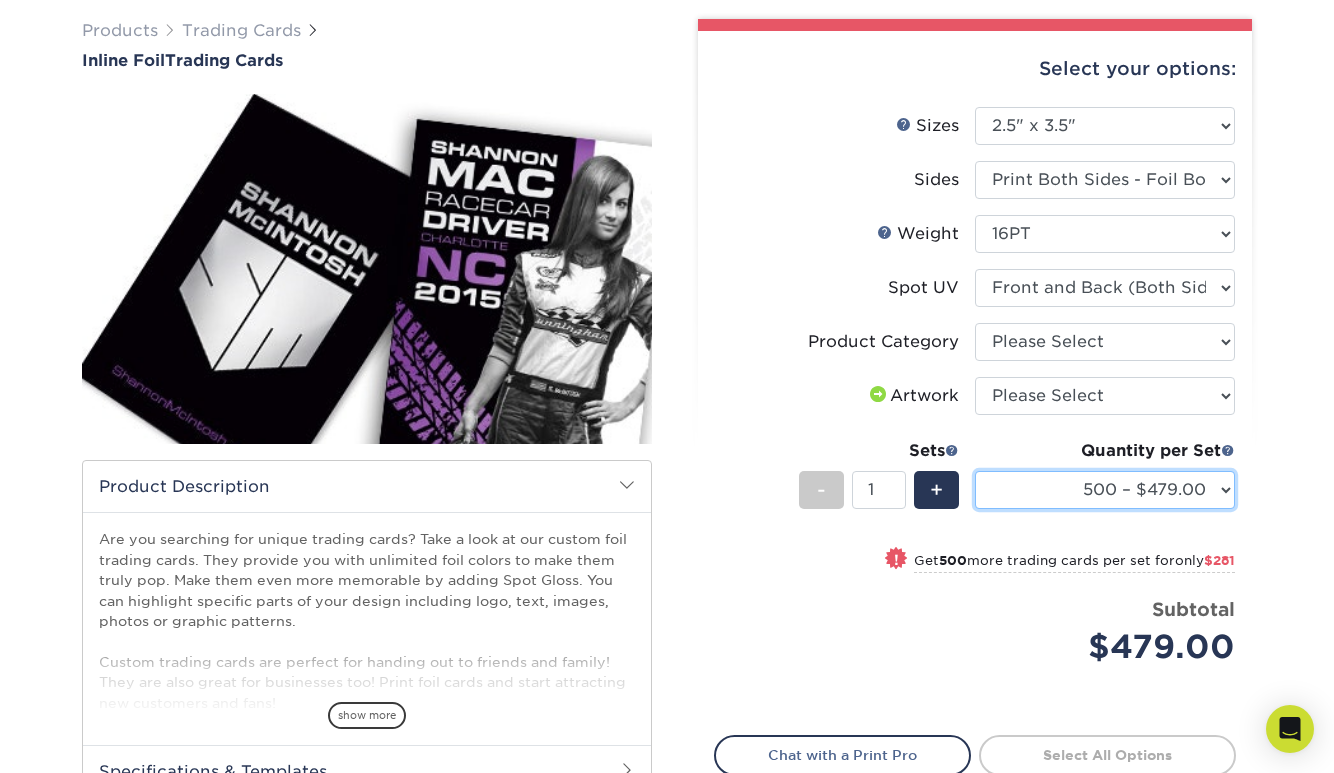 click on "500 – $479.00 1000 – $760.00 2500 – $1104.00 5000 – $1565.00" at bounding box center (1105, 490) 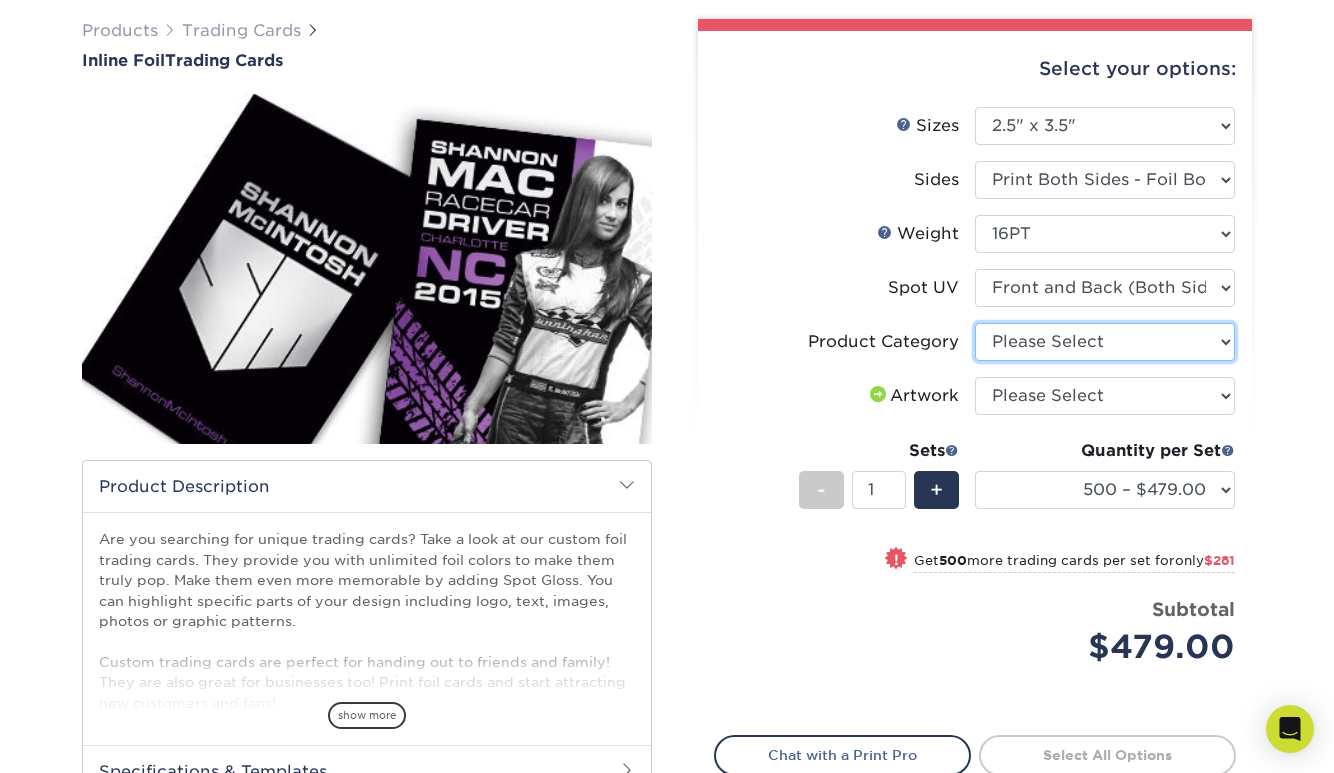 click on "Please Select Trading Cards" at bounding box center [1105, 342] 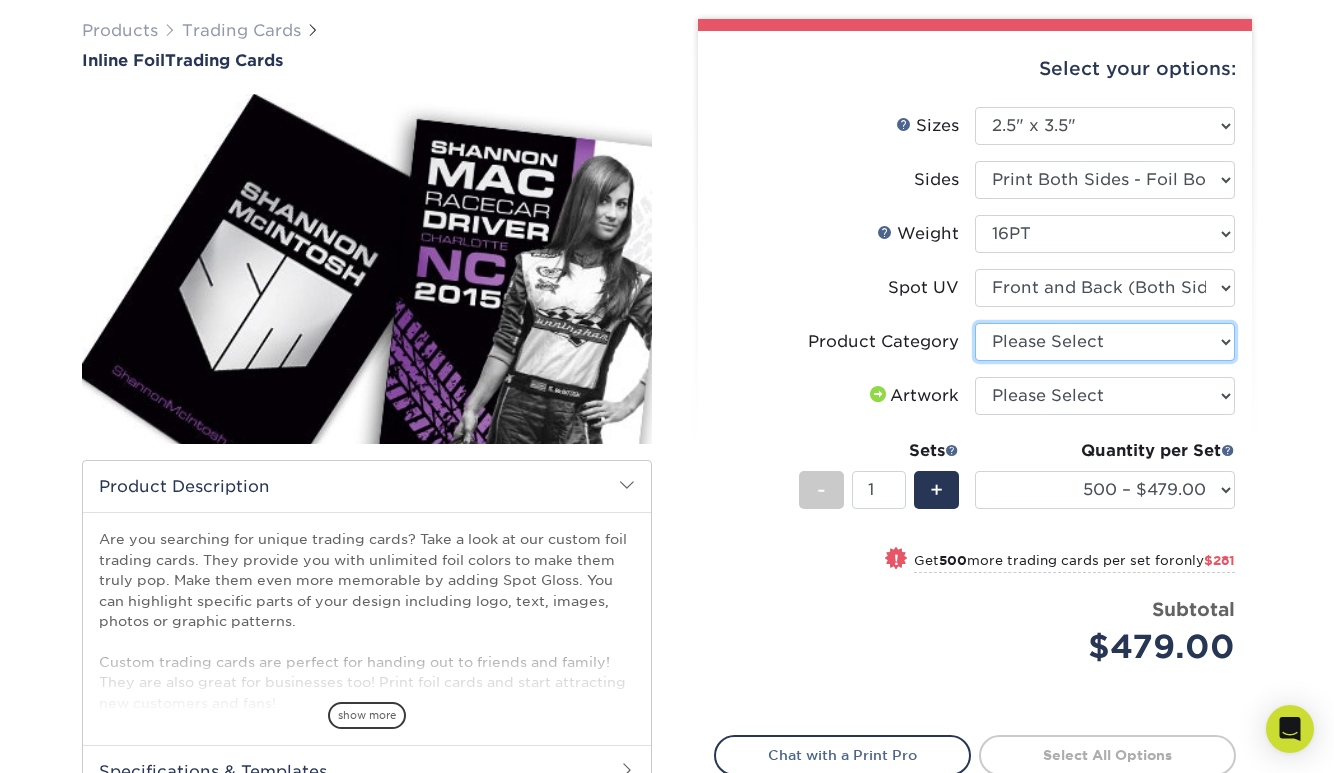 select on "c2f9bce9-36c2-409d-b101-c29d9d031e18" 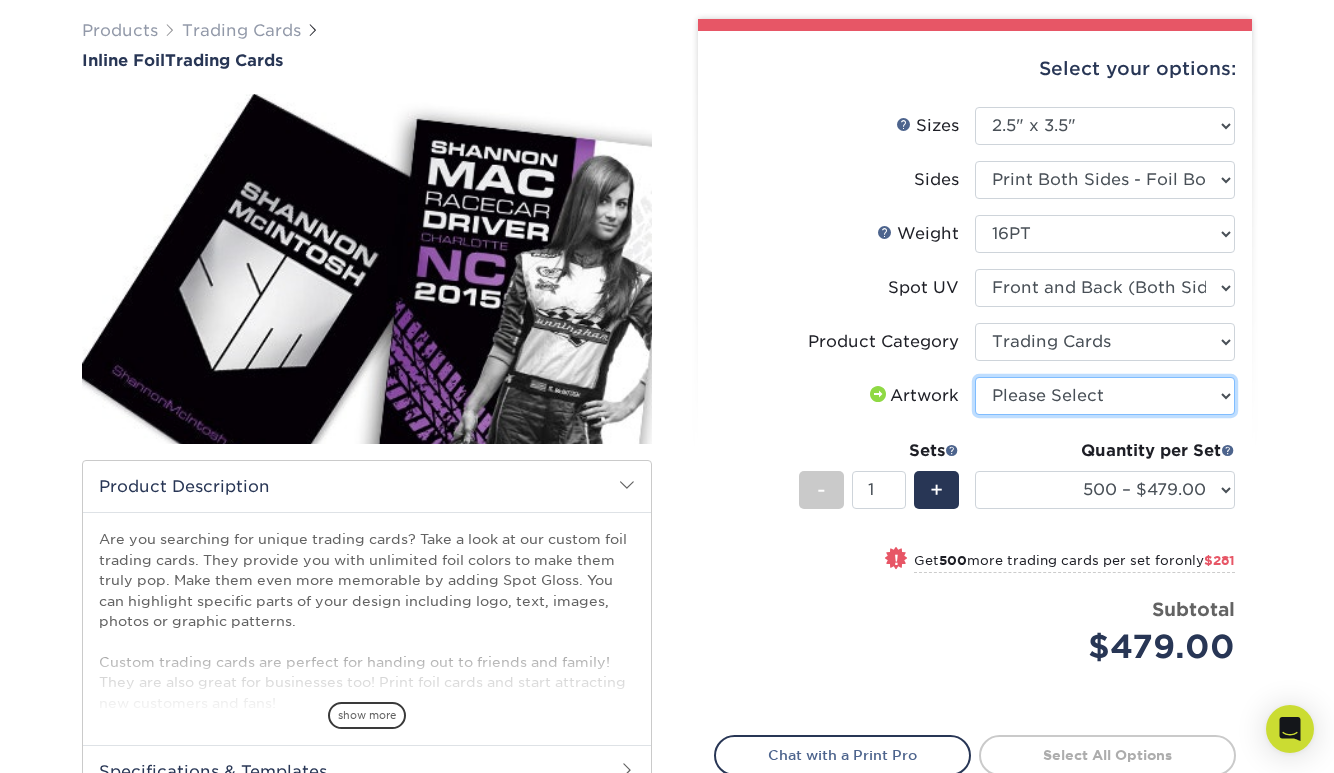 click on "Please Select I will upload files I need a design - $100" at bounding box center [1105, 396] 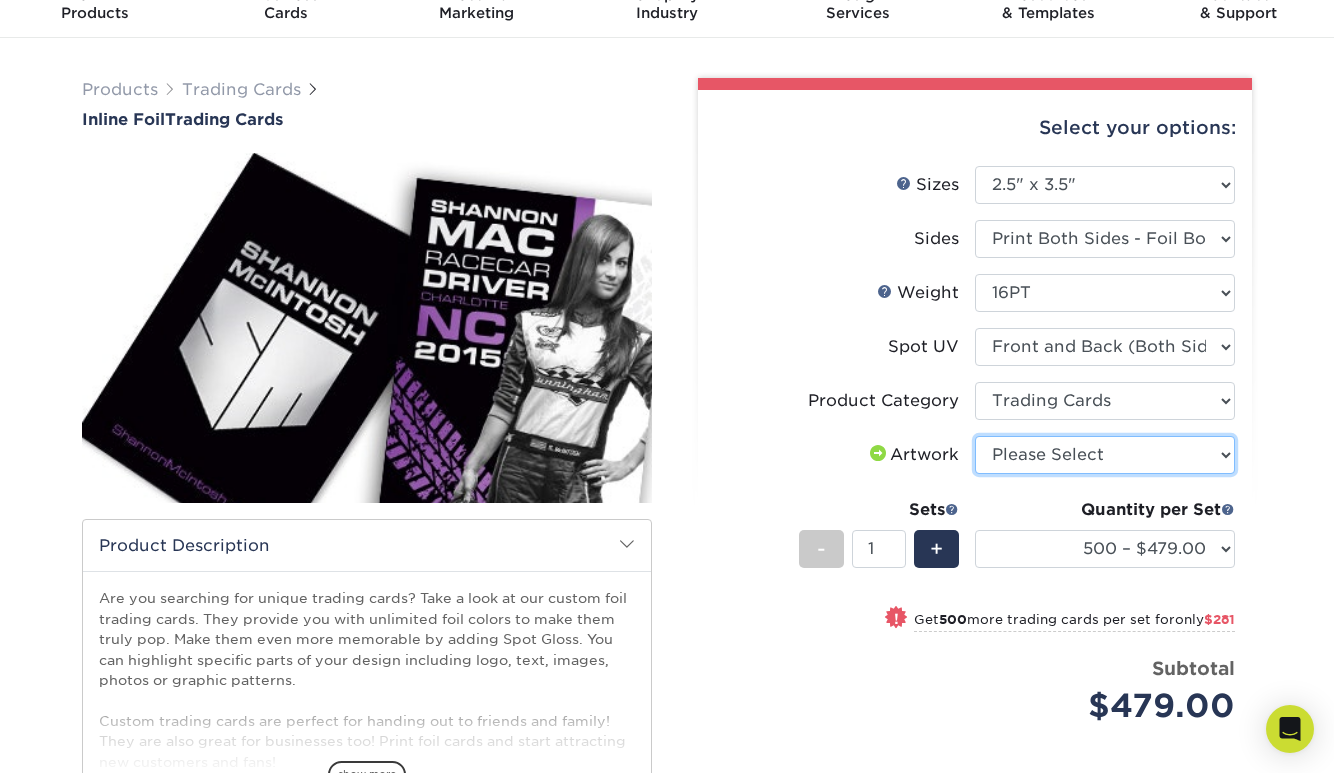 scroll, scrollTop: 0, scrollLeft: 0, axis: both 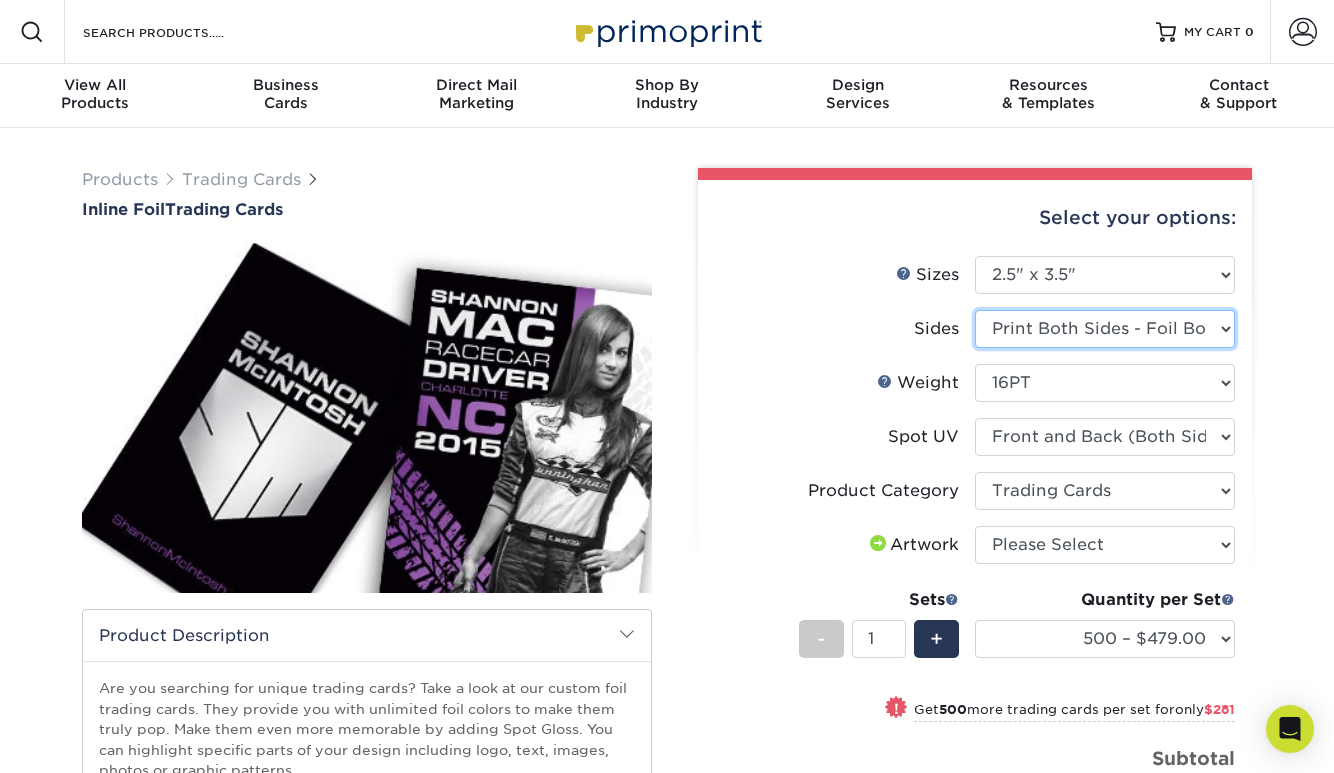 click on "Please Select Print Both Sides - Foil Back Only Print Both Sides - Foil Both Sides Print Both Sides - Foil Front Only Print Front Only - Foil Front Only" at bounding box center [1105, 329] 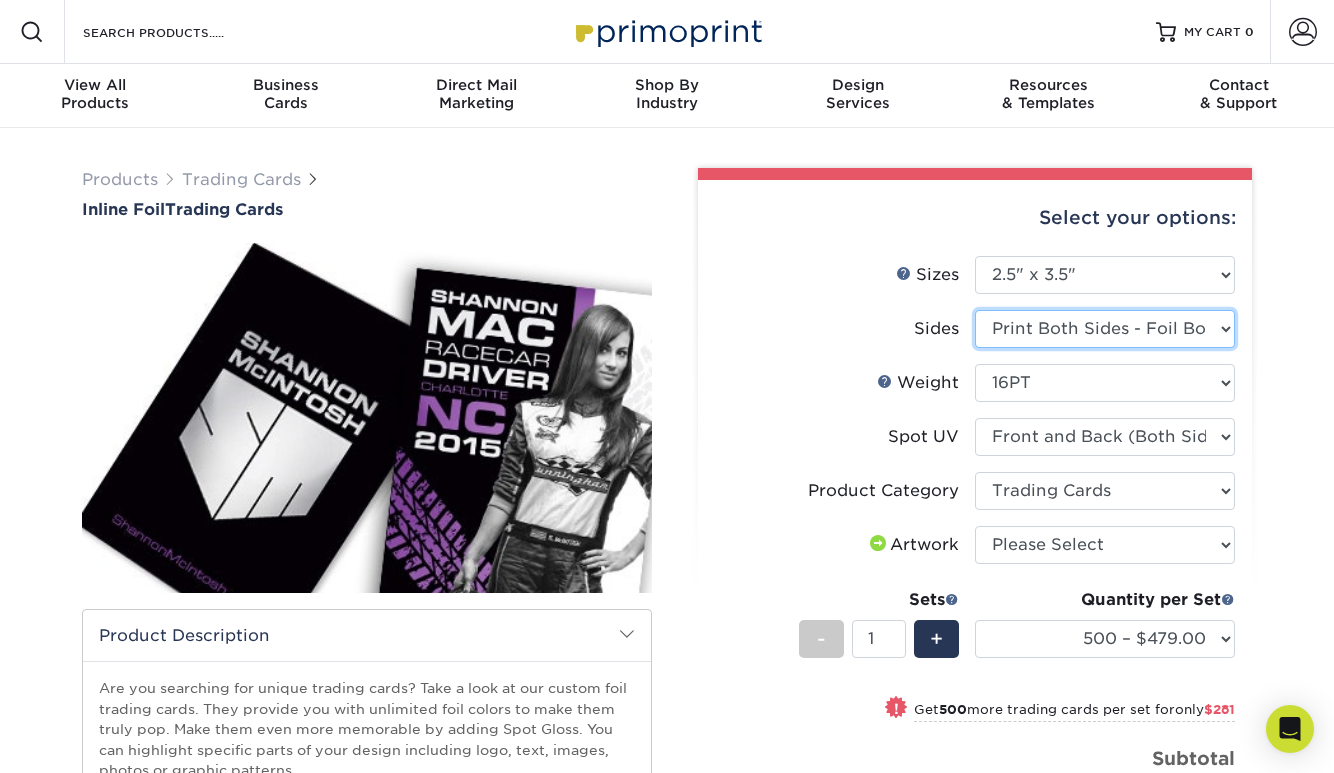 select on "2ba18f74-0f96-487e-8b6e-985b404b3305" 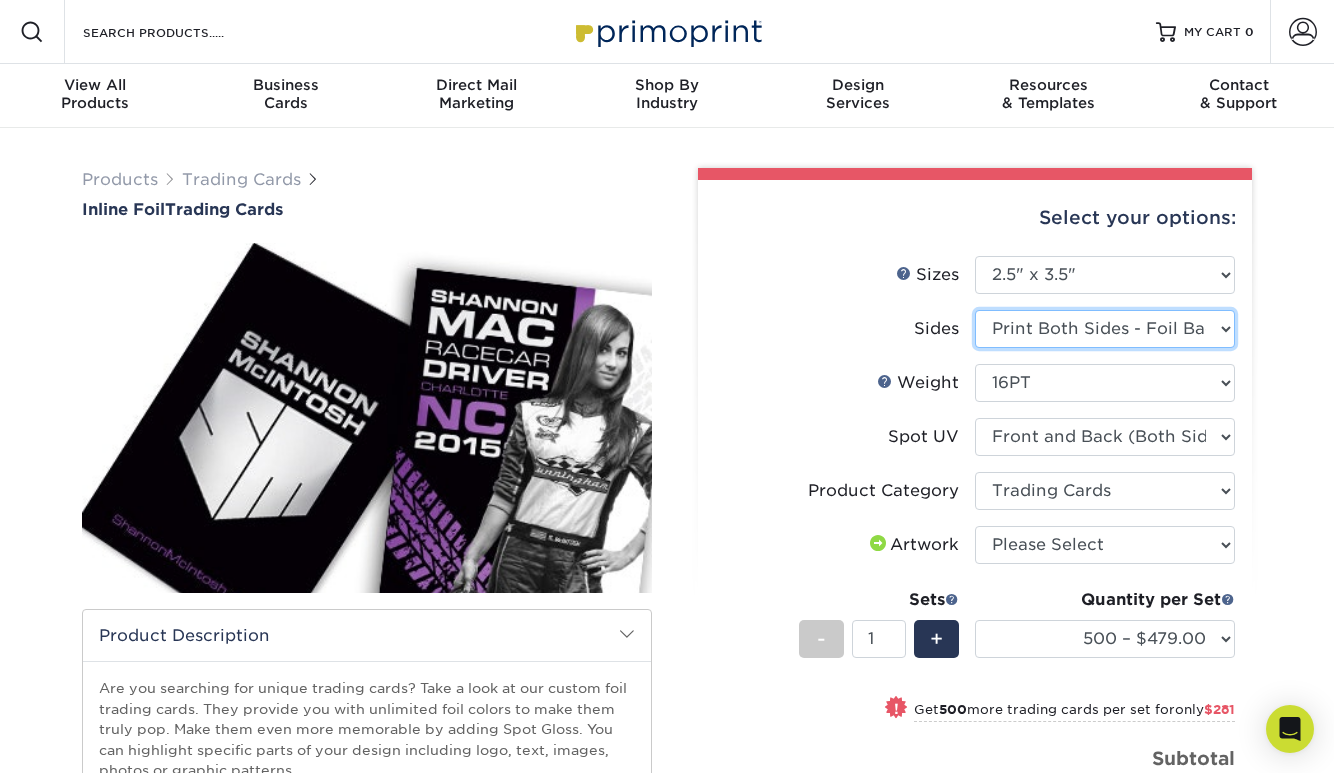 select on "-1" 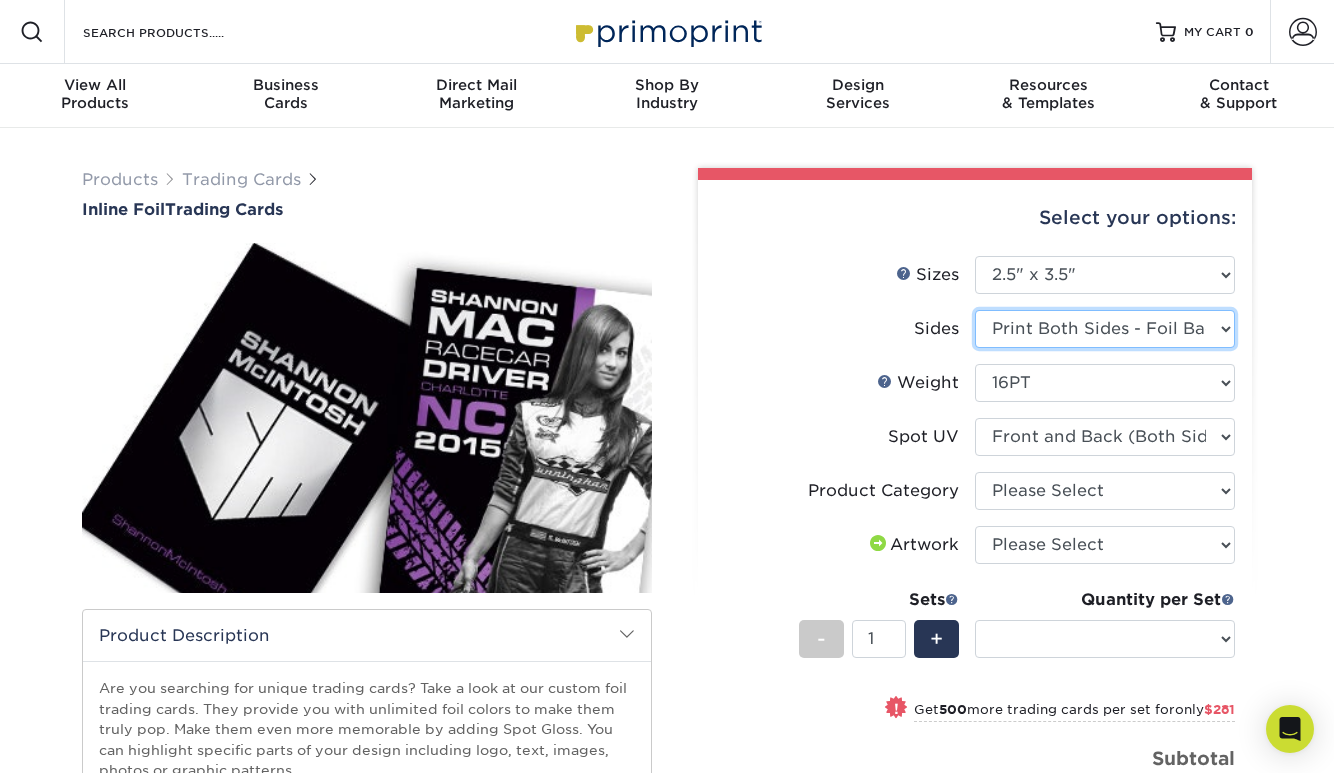 select on "-1" 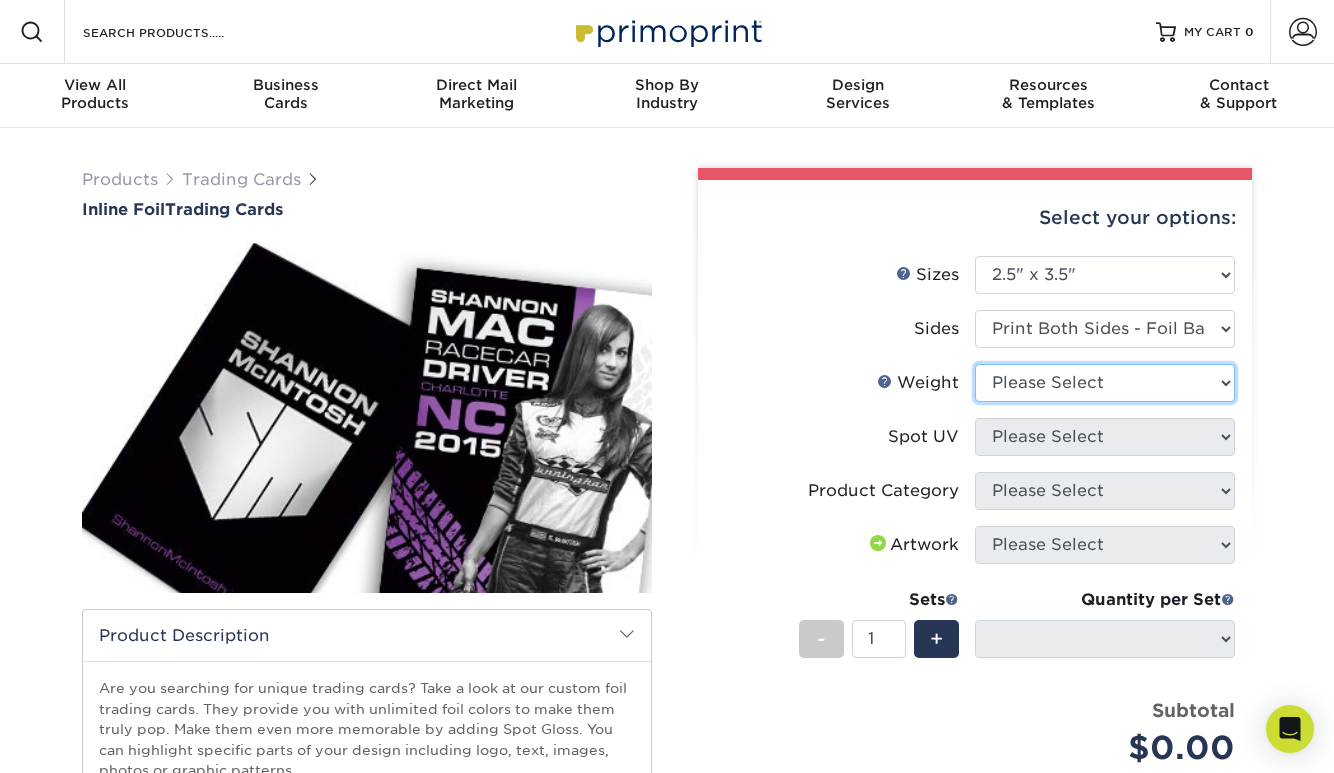 click on "Please Select 16PT" at bounding box center [1105, 383] 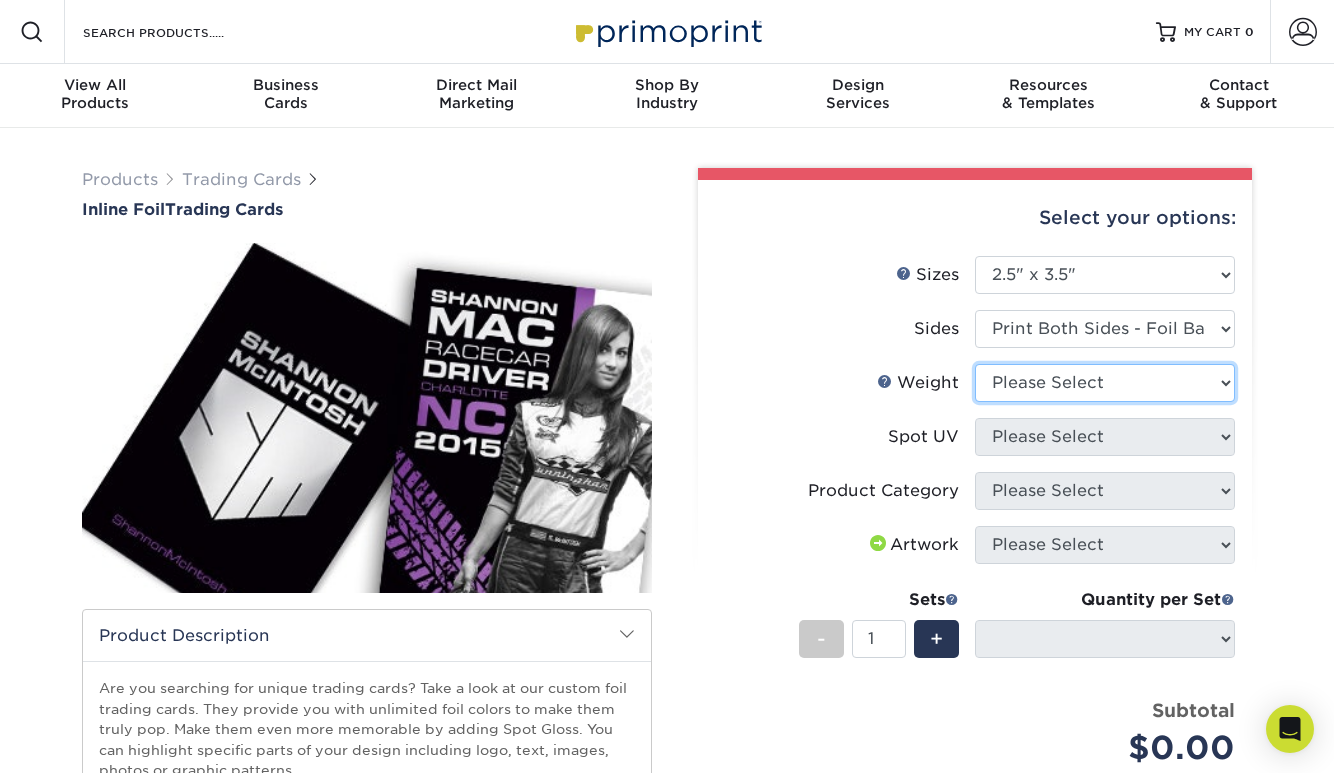 select on "16PT" 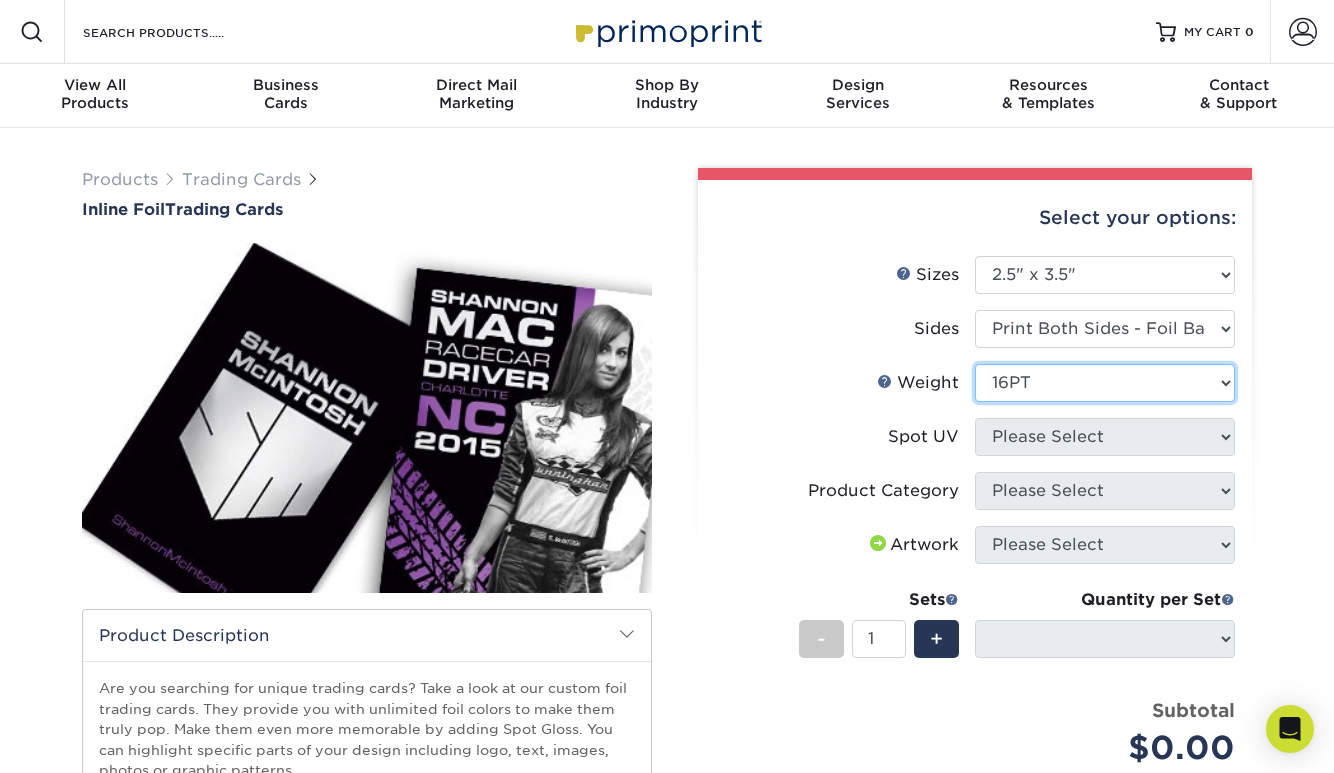 select 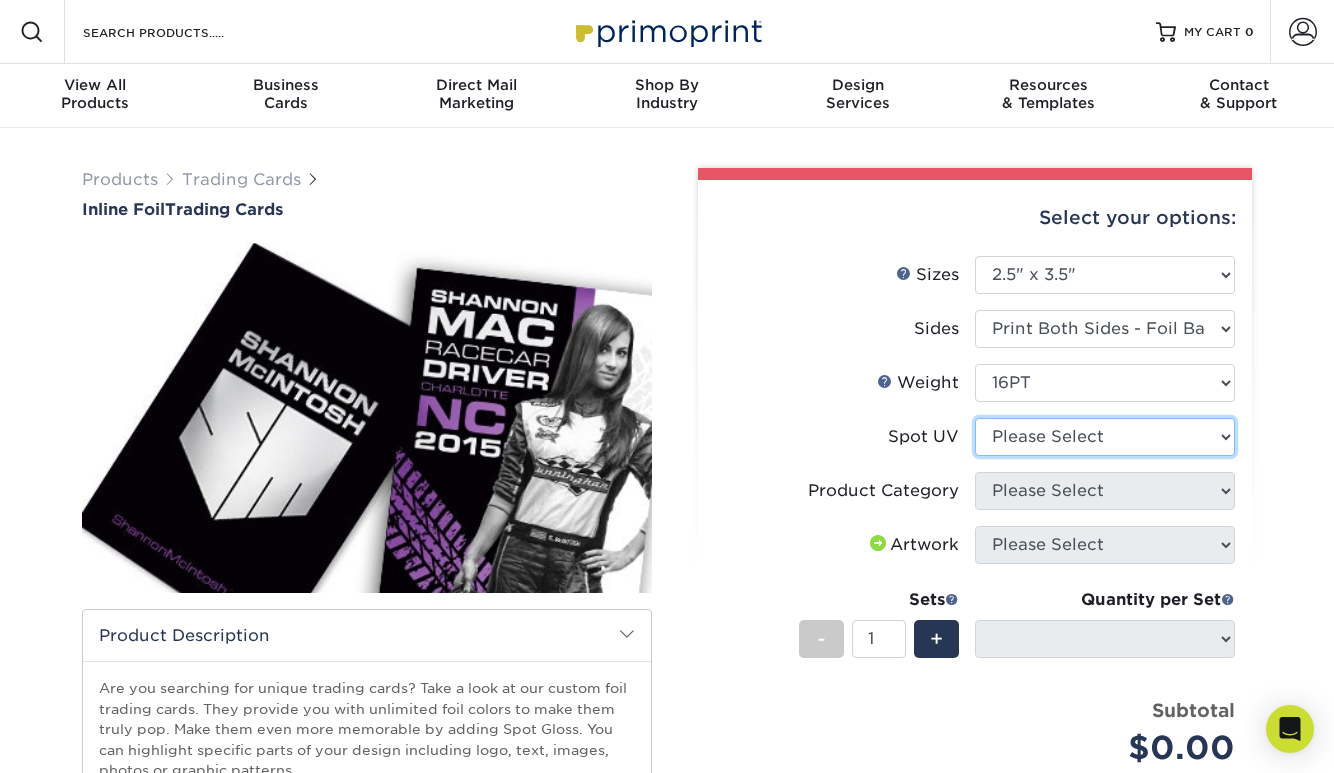 click on "Please Select No Spot UV Front and Back (Both Sides) Front Only Back Only" at bounding box center [1105, 437] 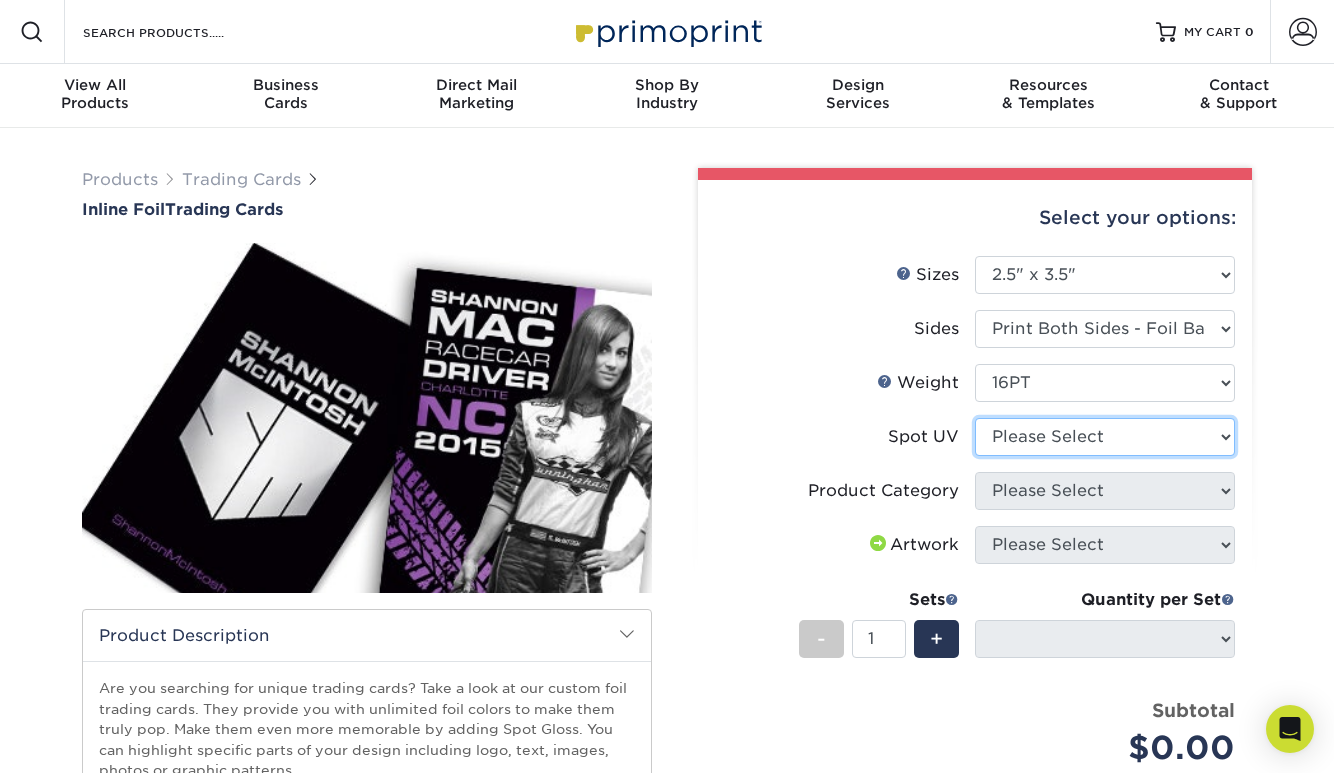 select on "0" 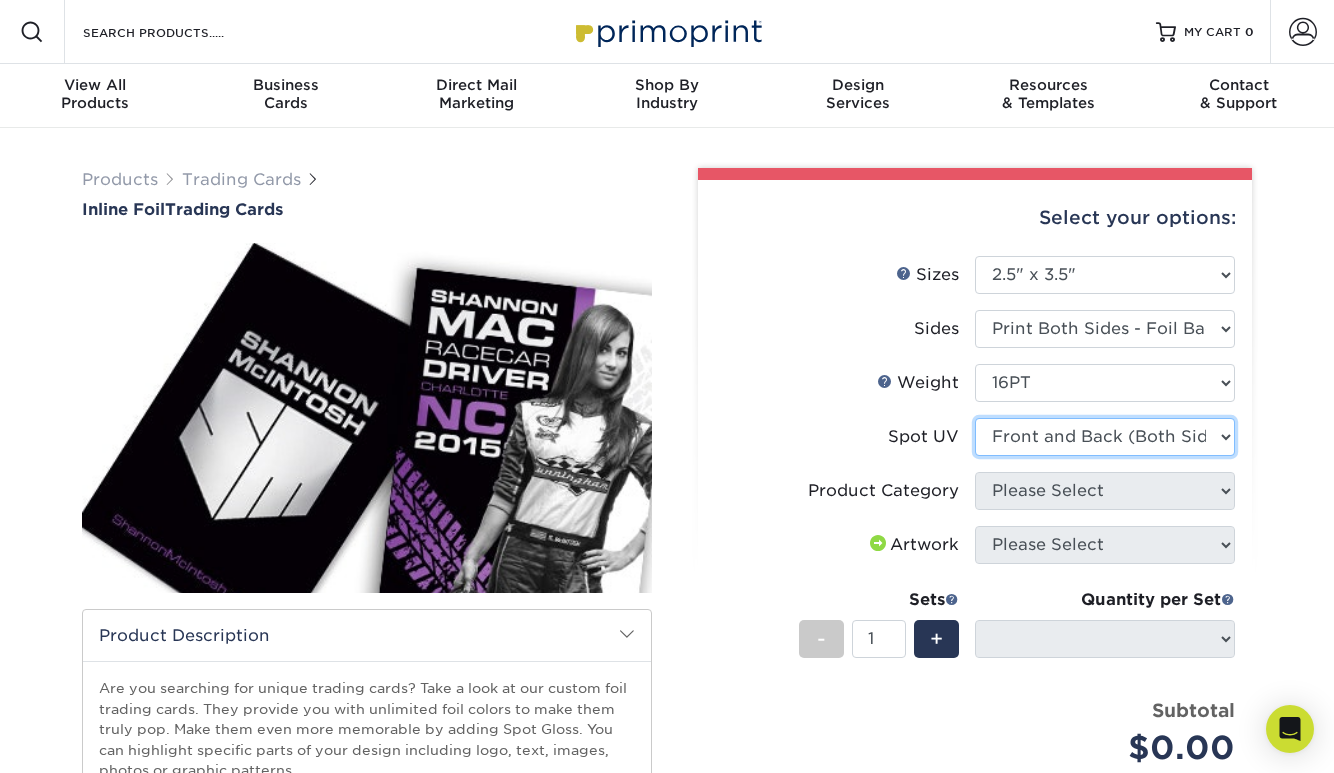 select on "-1" 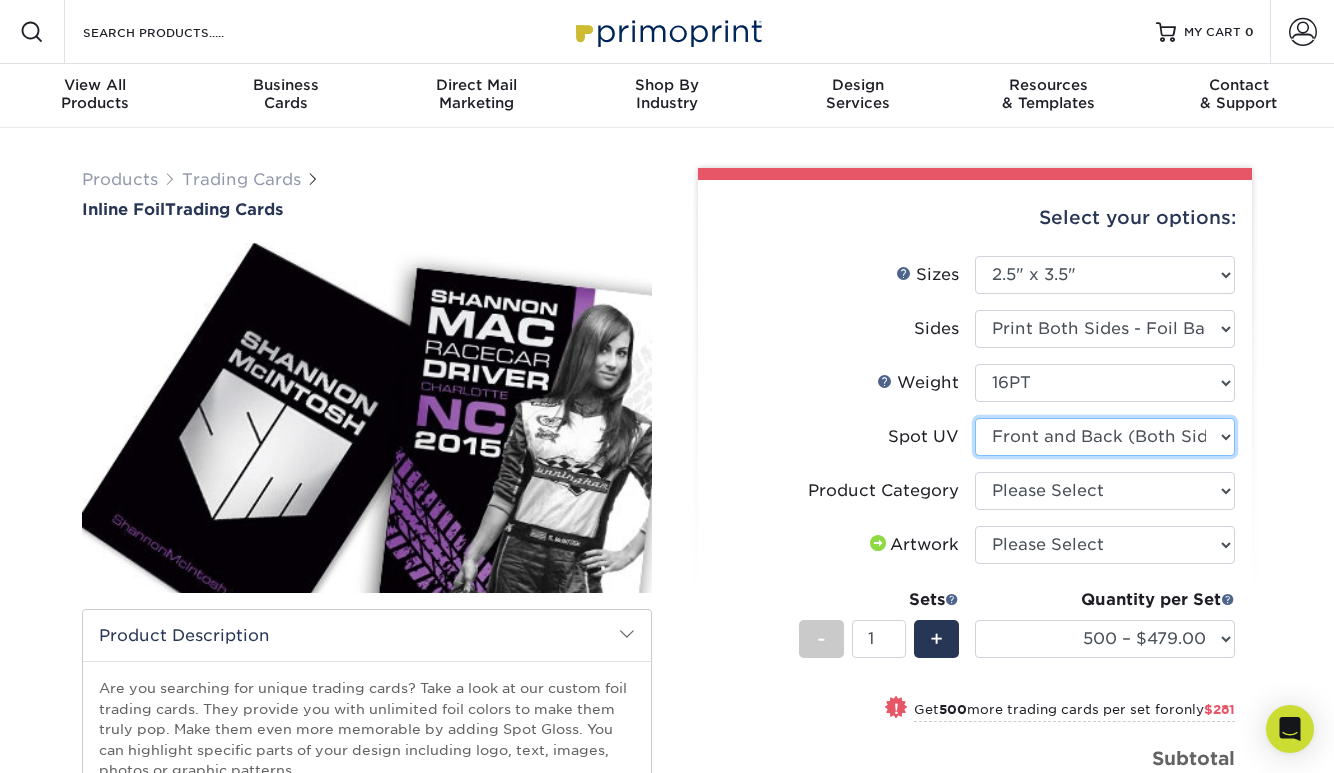 click on "Please Select No Spot UV Front and Back (Both Sides) Front Only Back Only" at bounding box center [1105, 437] 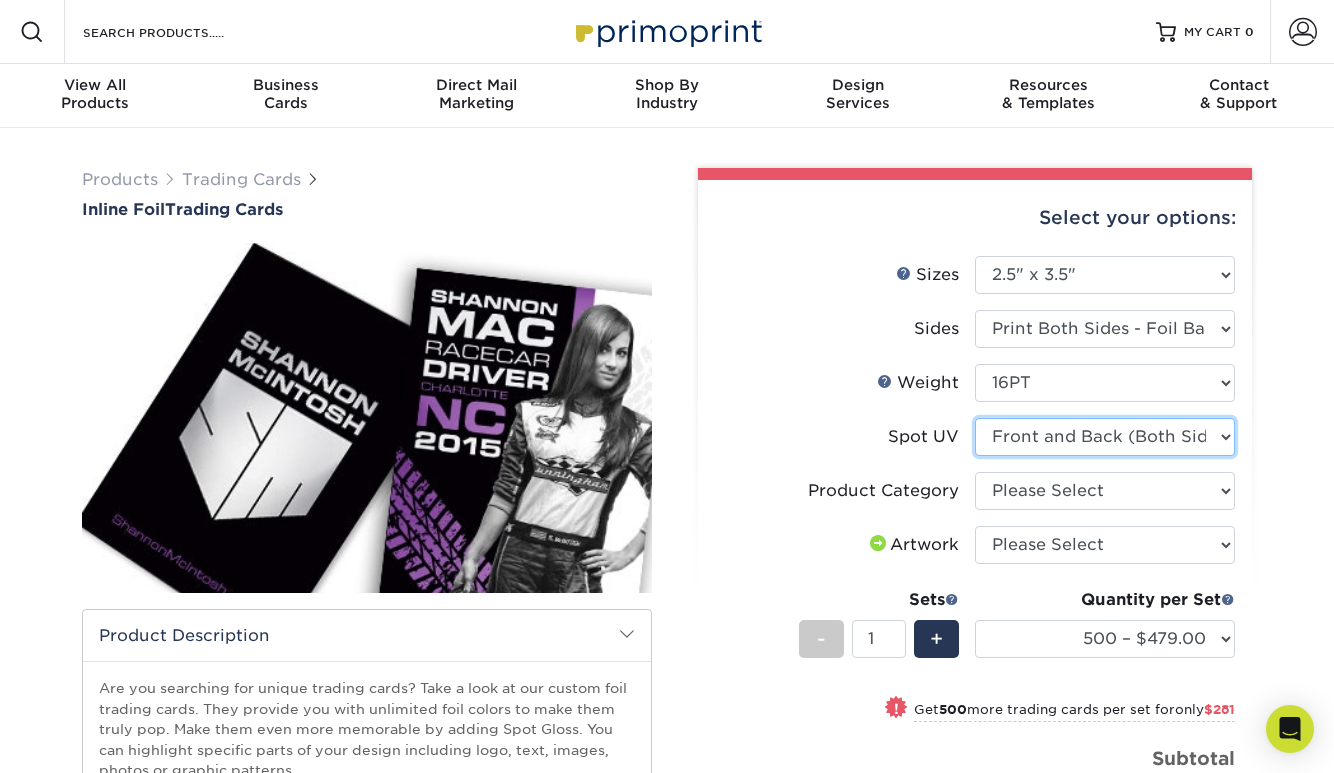 select on "3" 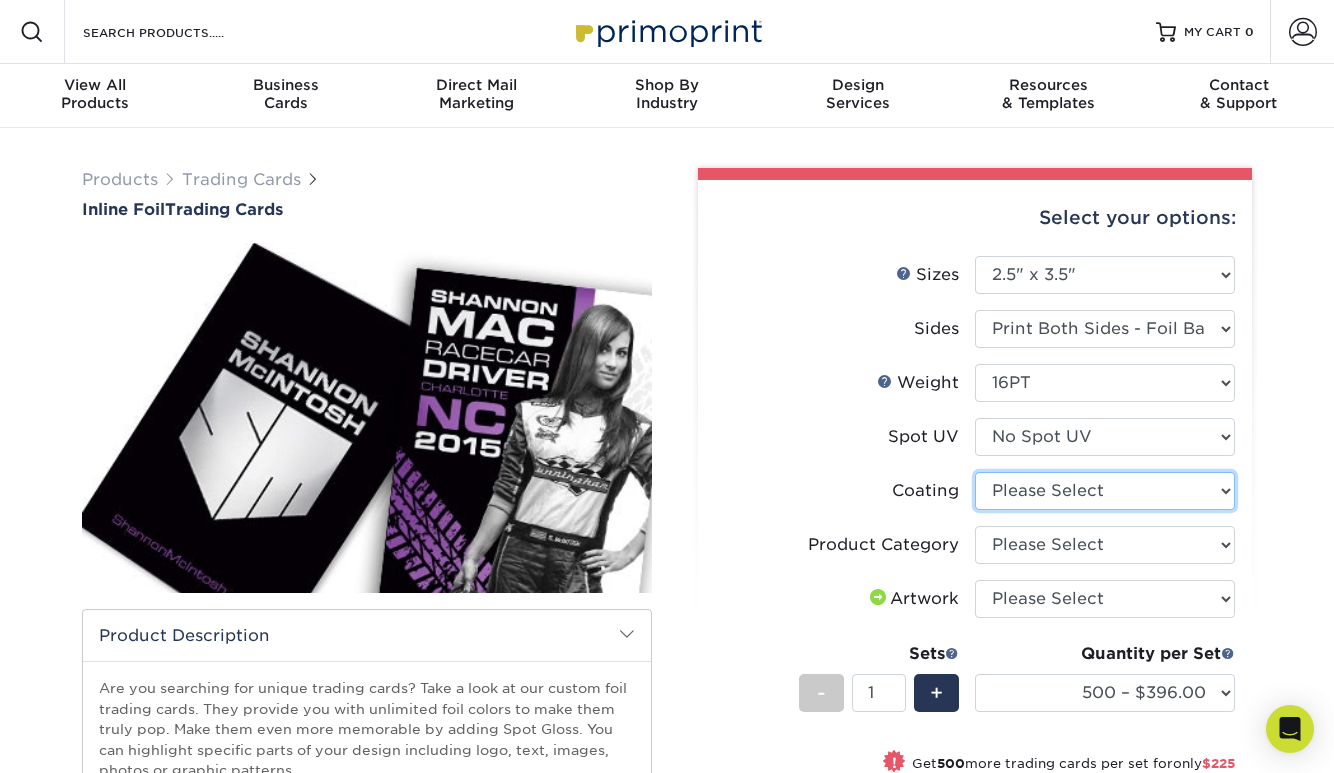 click at bounding box center [1105, 491] 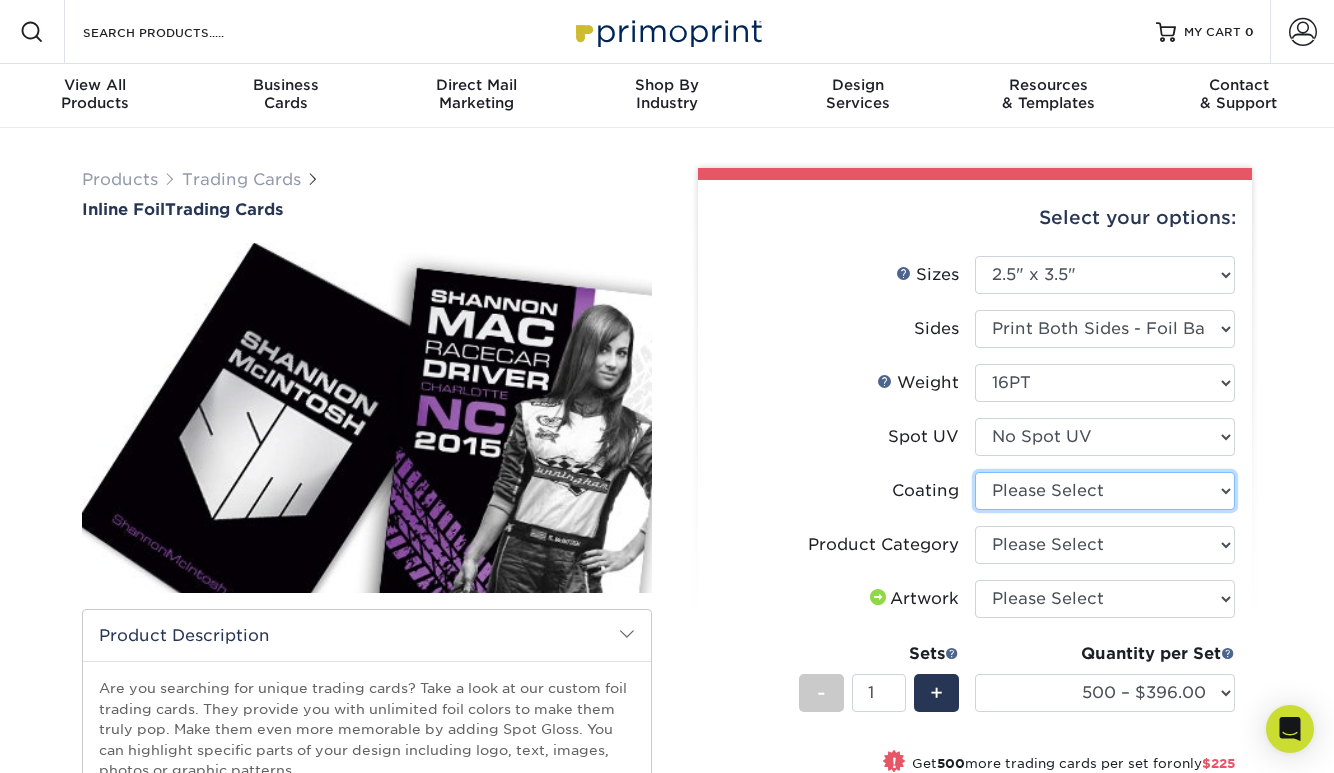 select on "3e7618de-abca-4bda-9f97-8b9129e913d8" 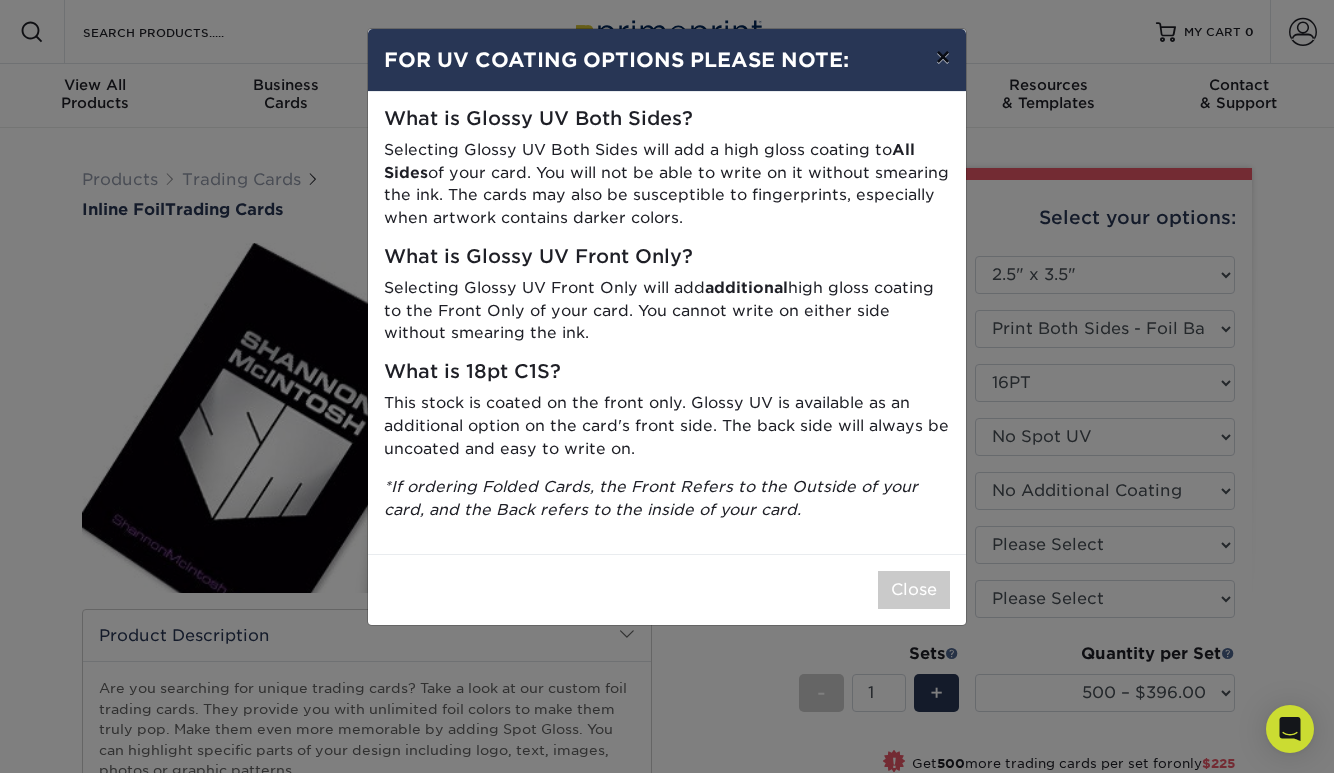 click on "×" at bounding box center (943, 57) 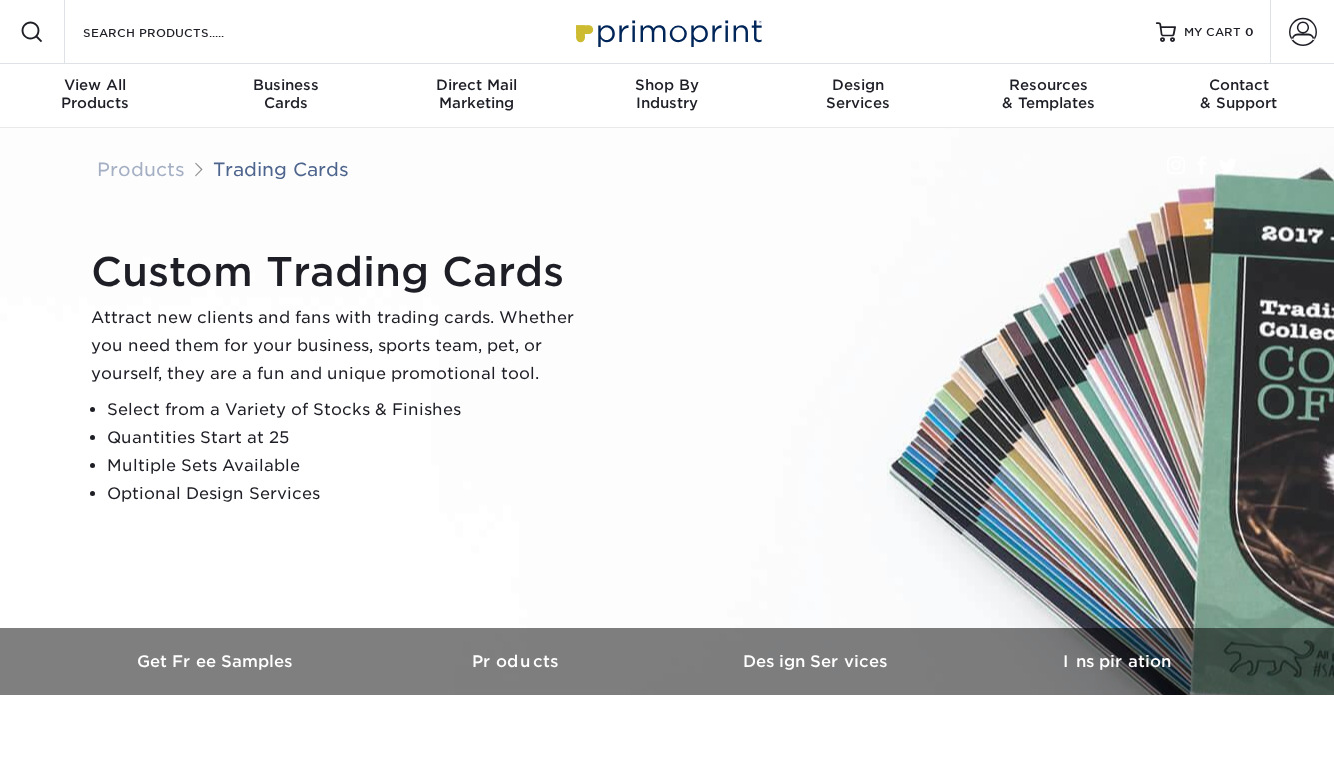 scroll, scrollTop: 0, scrollLeft: 0, axis: both 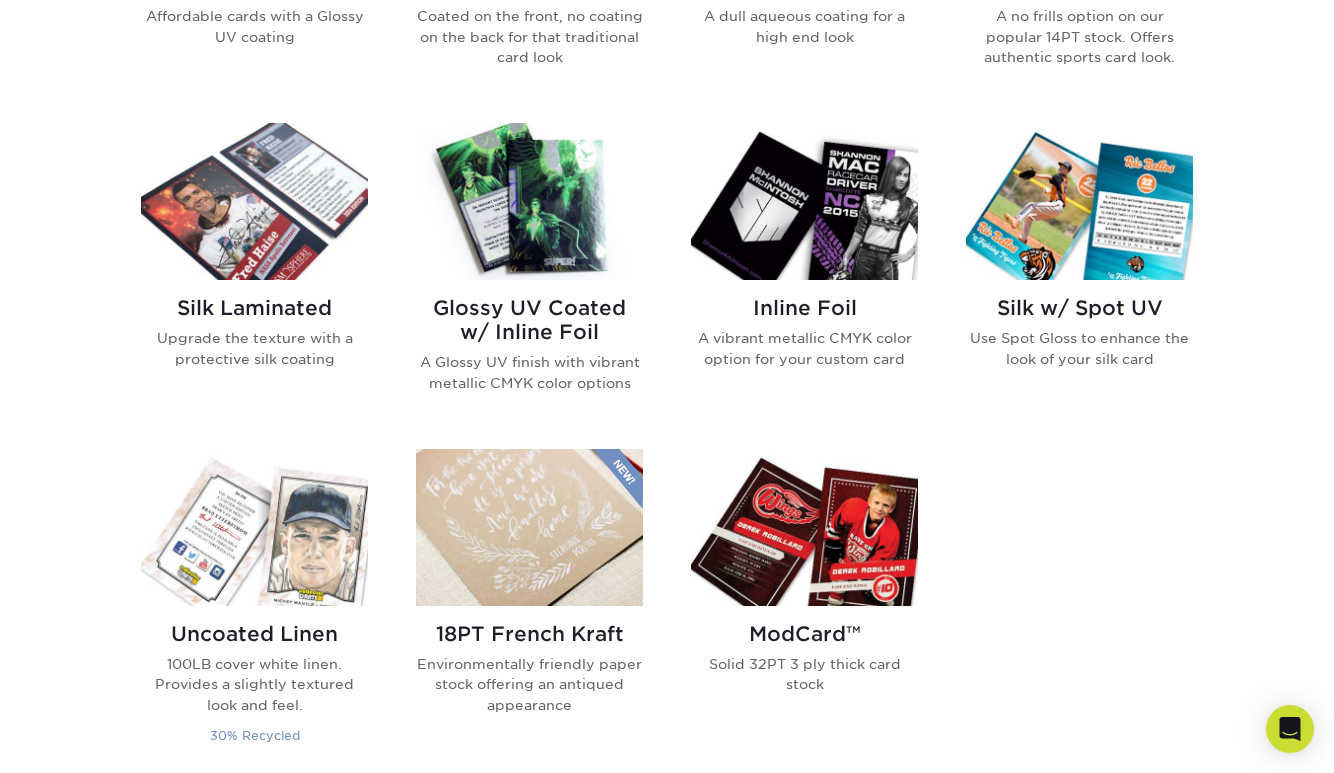 click at bounding box center (254, 527) 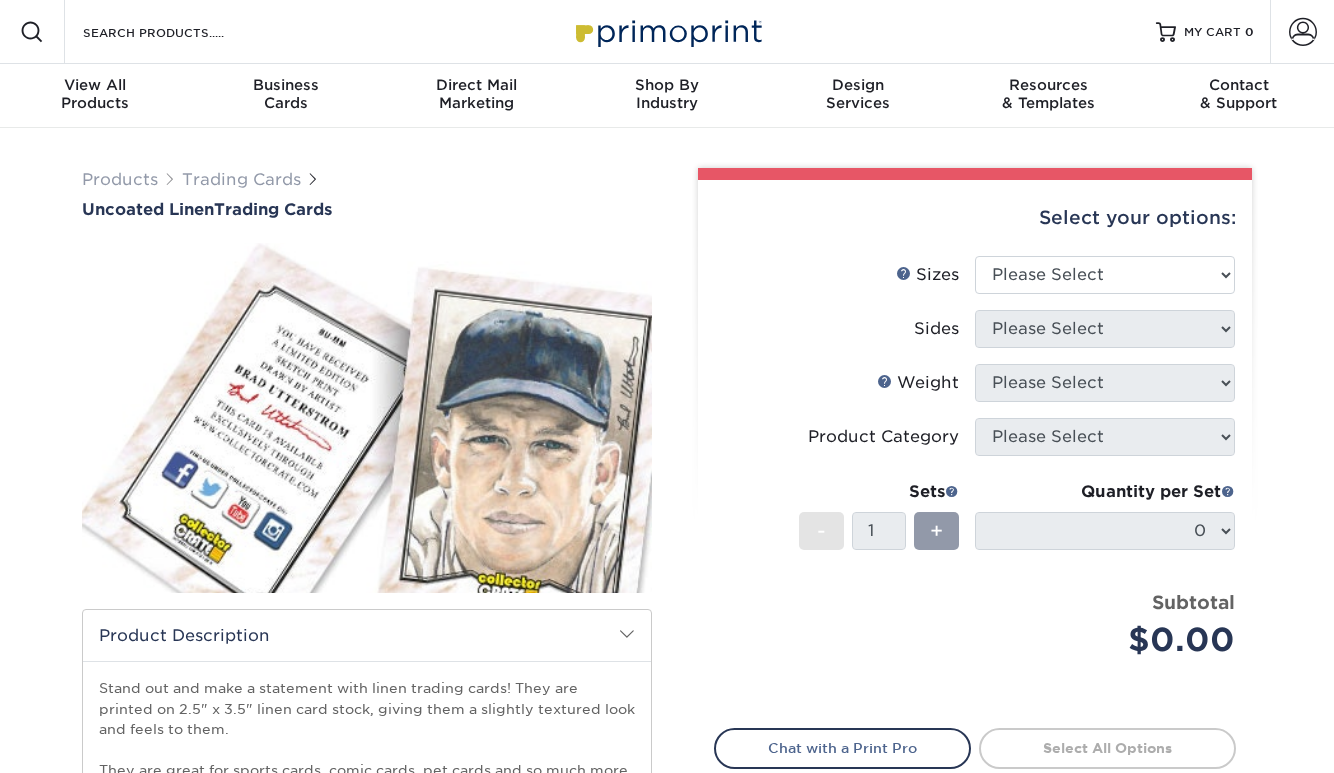 scroll, scrollTop: 0, scrollLeft: 0, axis: both 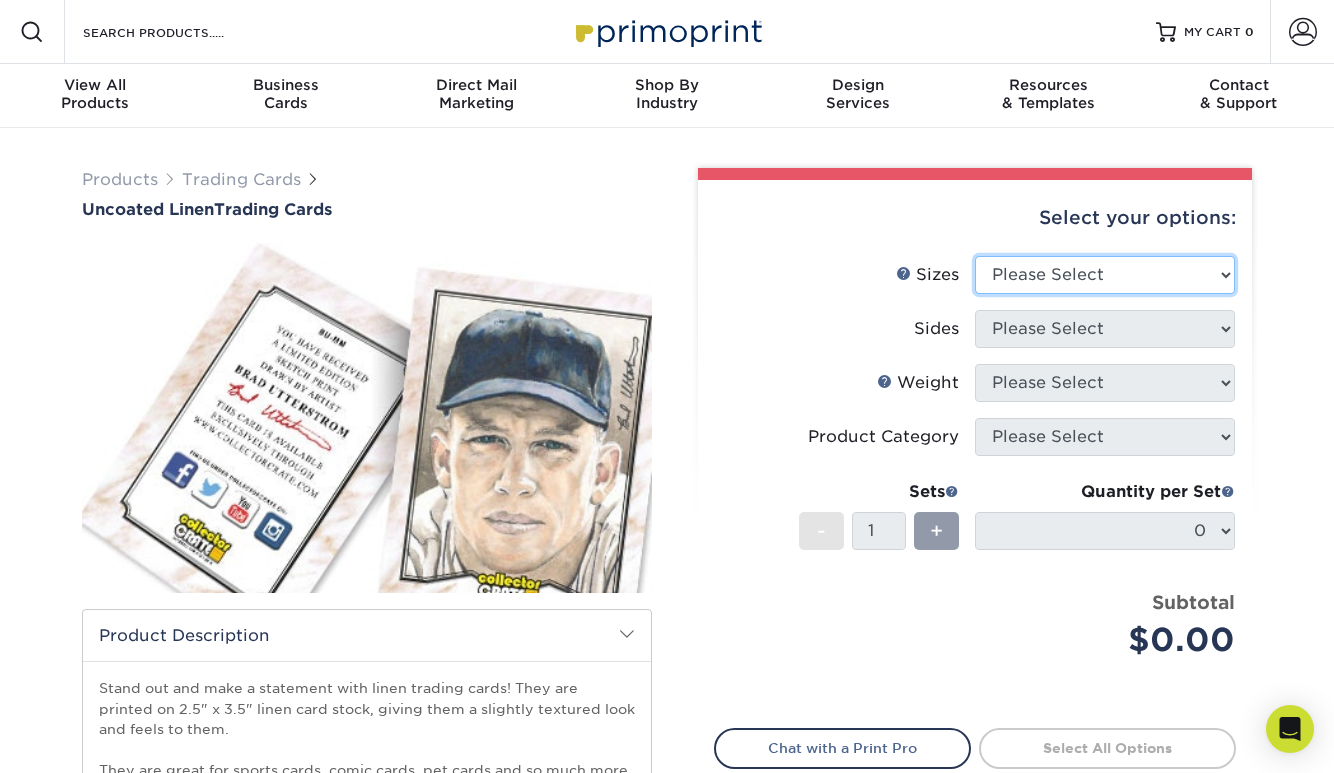 click on "Please Select
2.5" x 3.5"" at bounding box center [1105, 275] 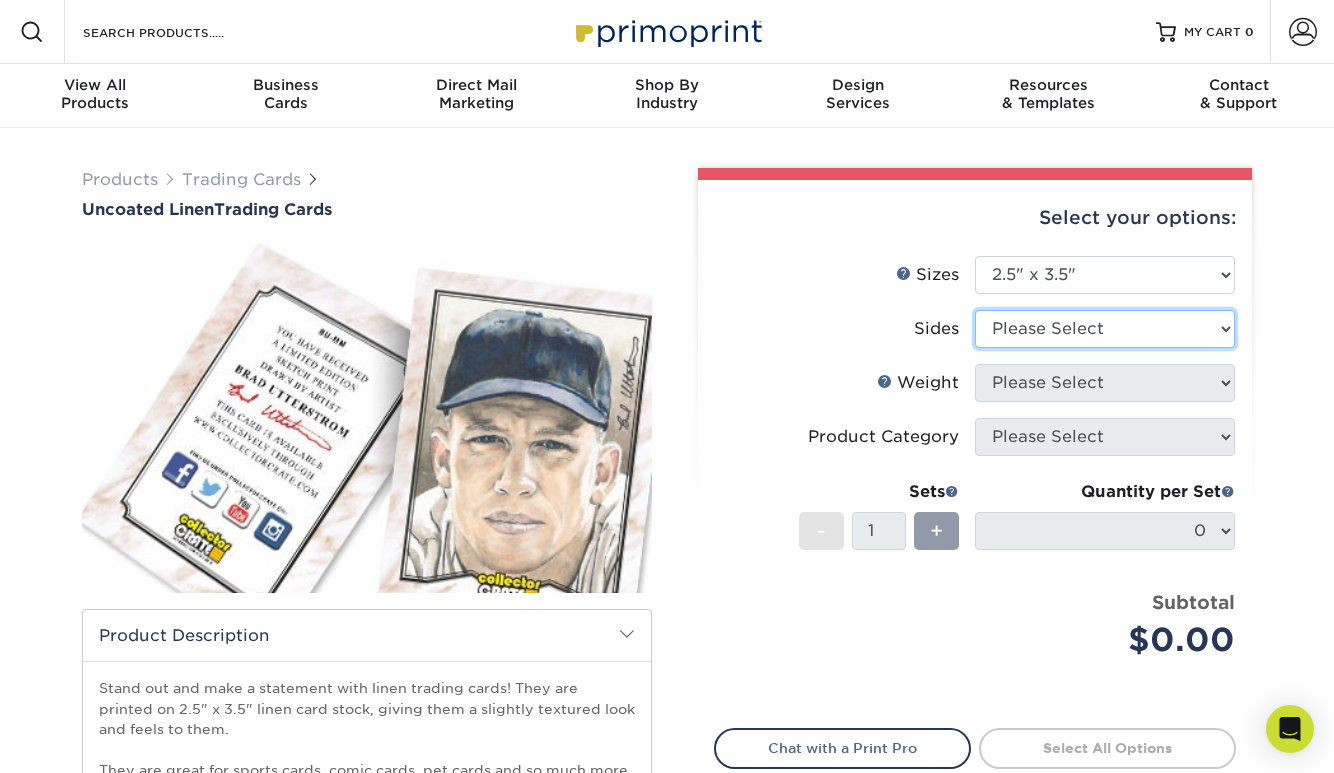 click on "Please Select Print Both Sides Print Front Only" at bounding box center [1105, 329] 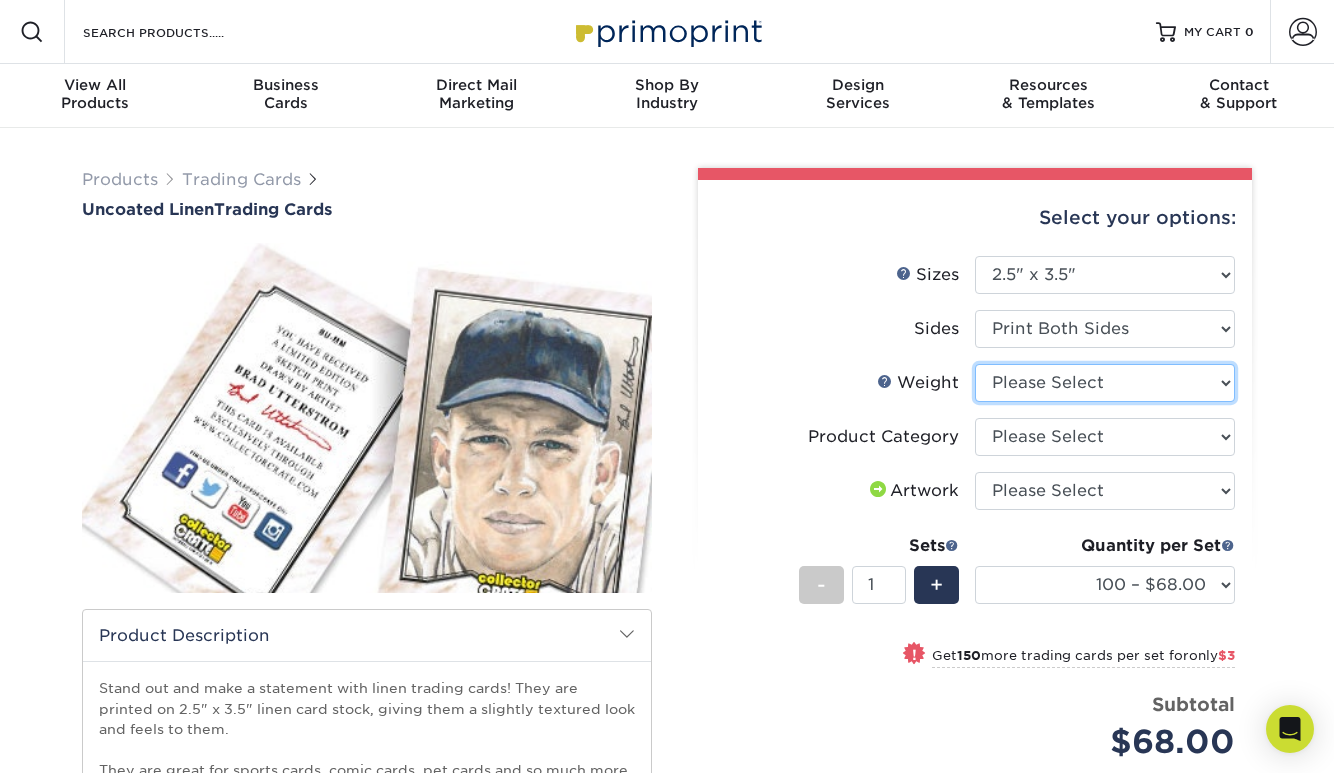 click on "Please Select 100LB" at bounding box center [1105, 383] 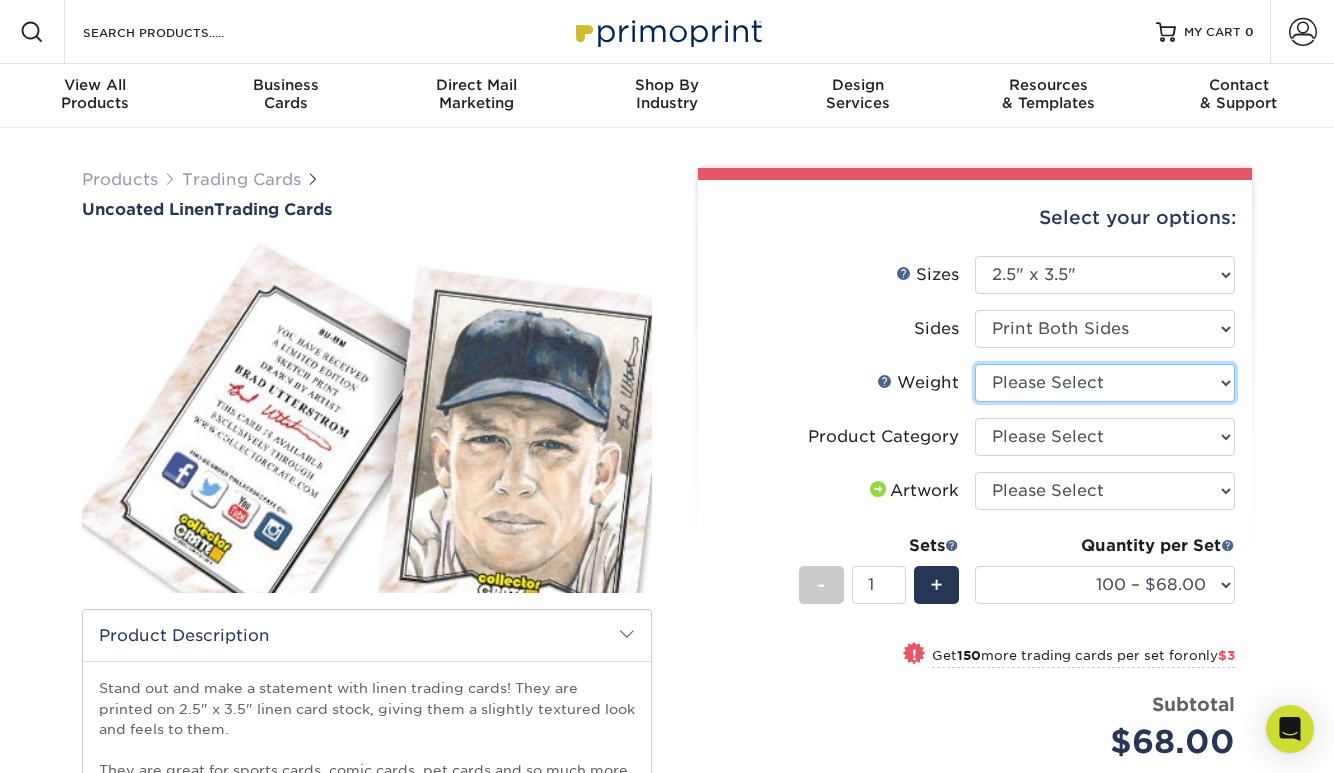 select on "100LB" 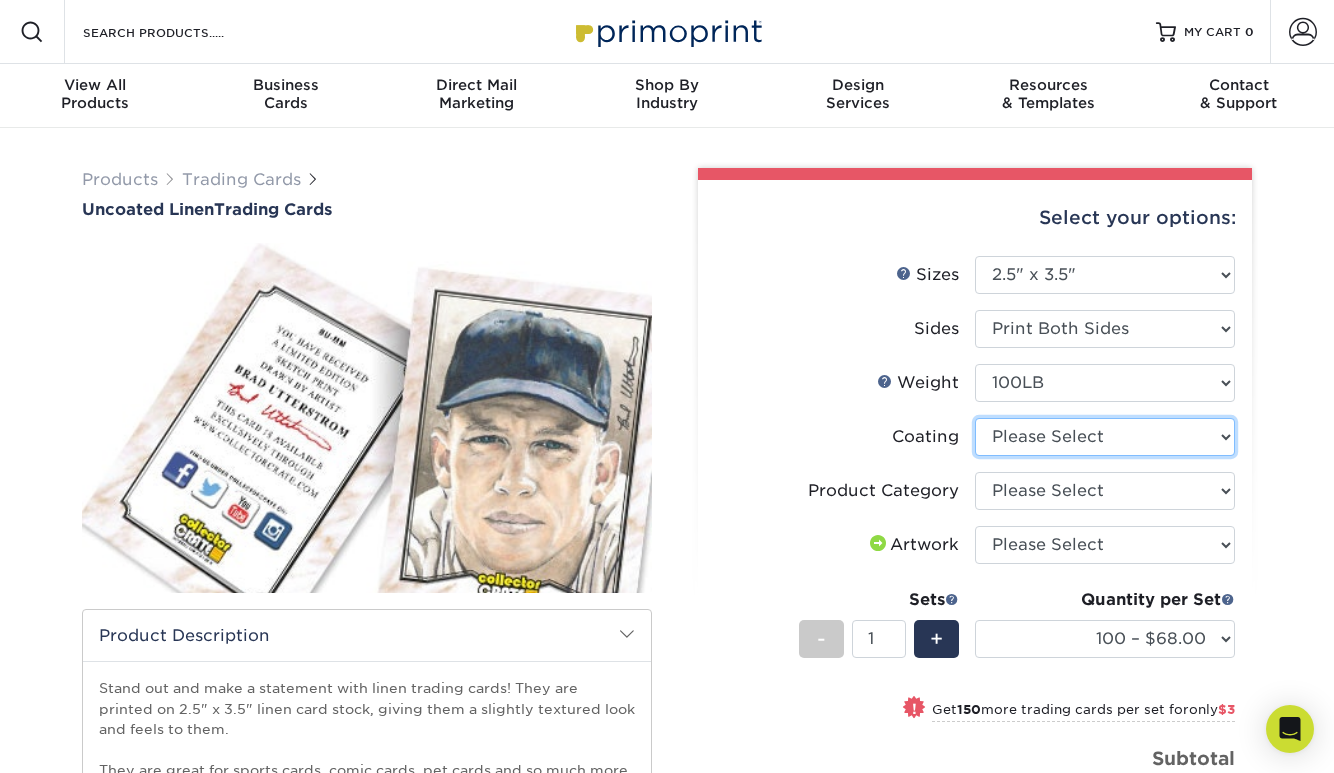 click at bounding box center [1105, 437] 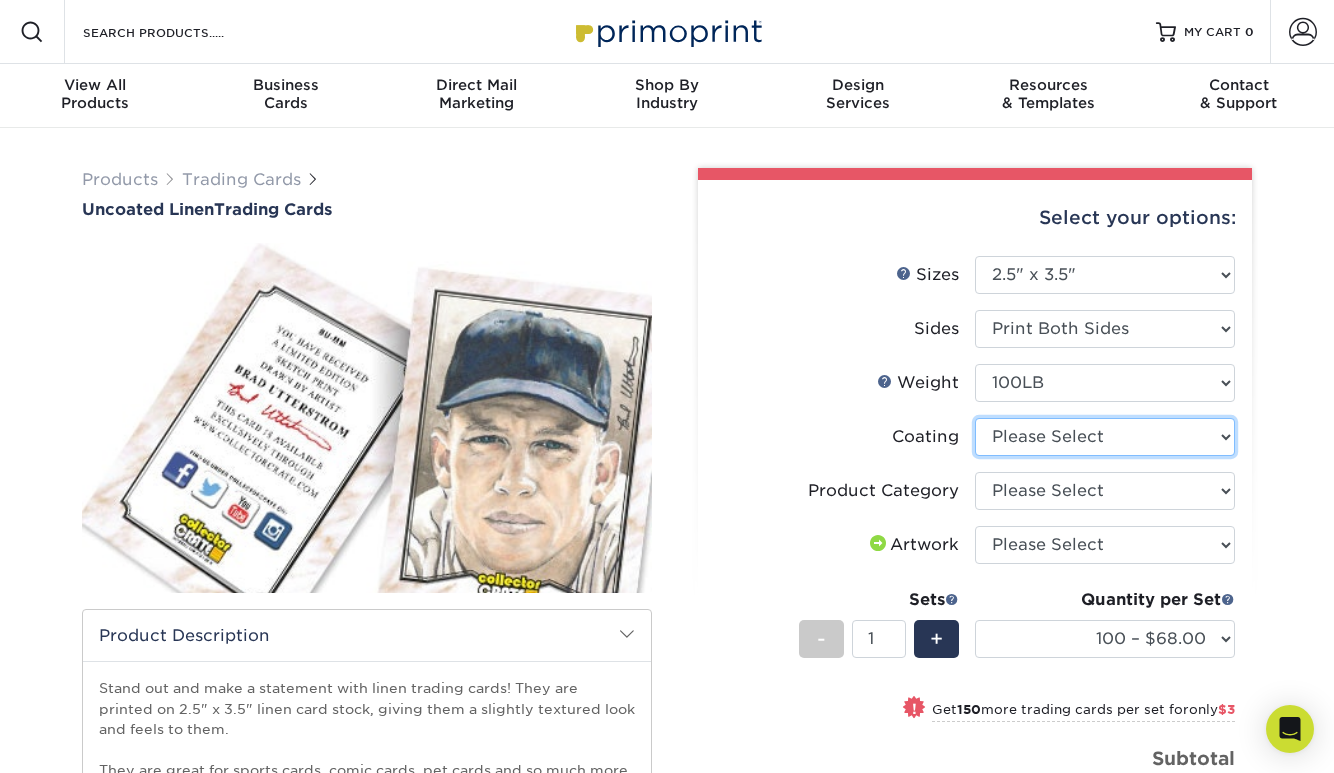 select on "3e7618de-abca-4bda-9f97-8b9129e913d8" 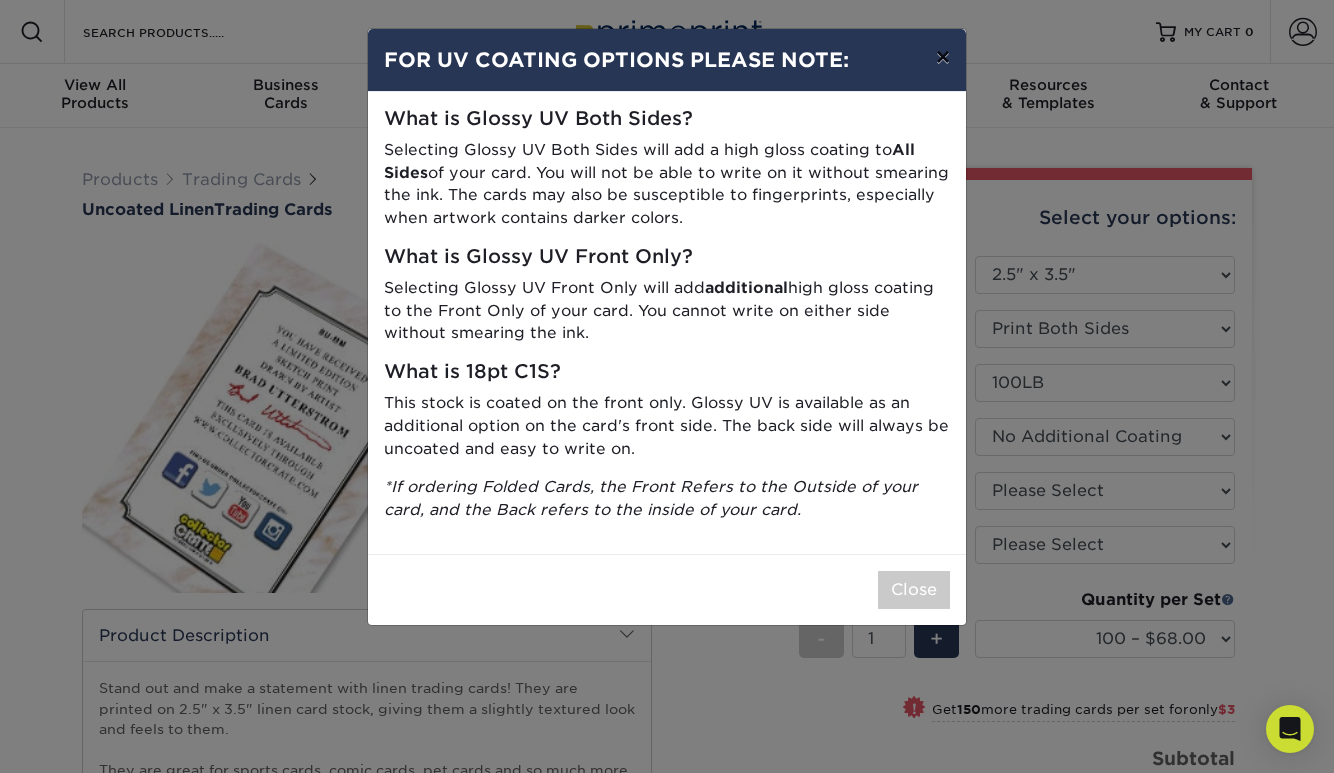 click on "×" at bounding box center [943, 57] 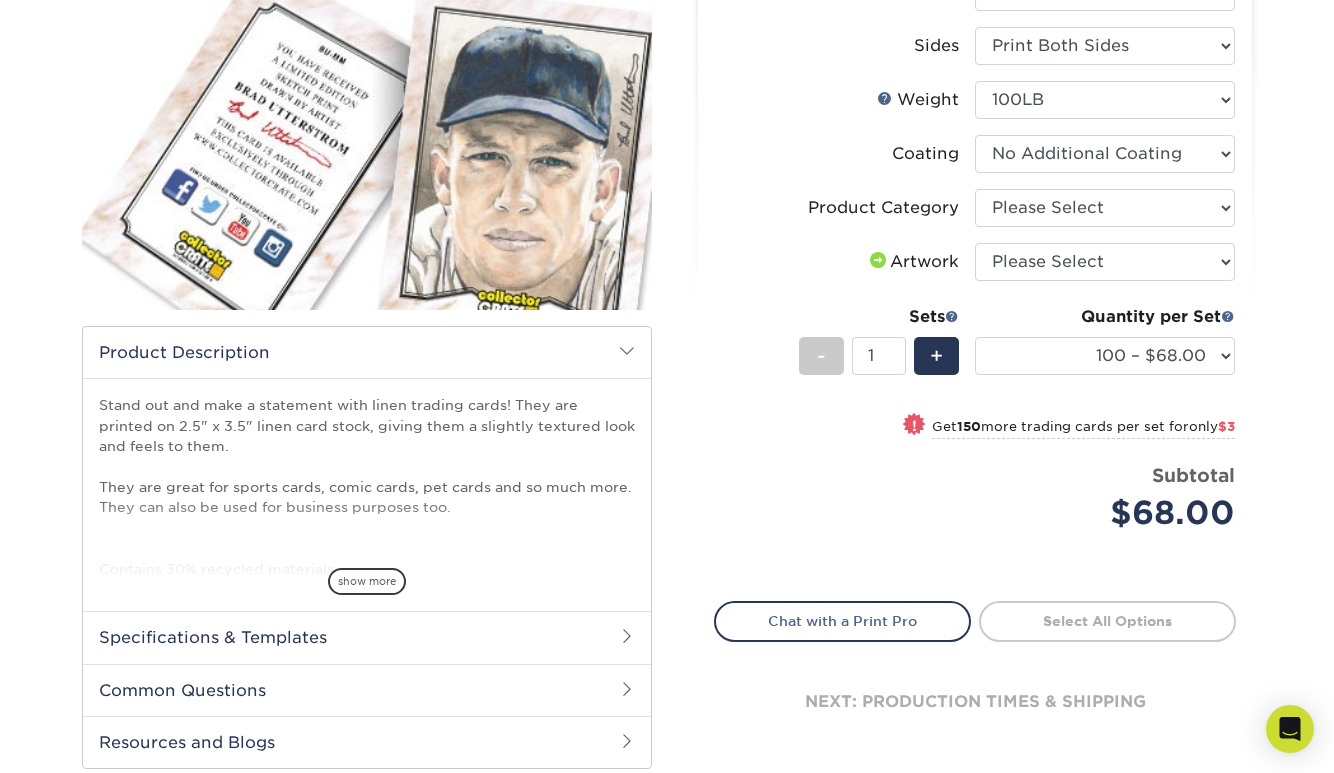 scroll, scrollTop: 294, scrollLeft: 0, axis: vertical 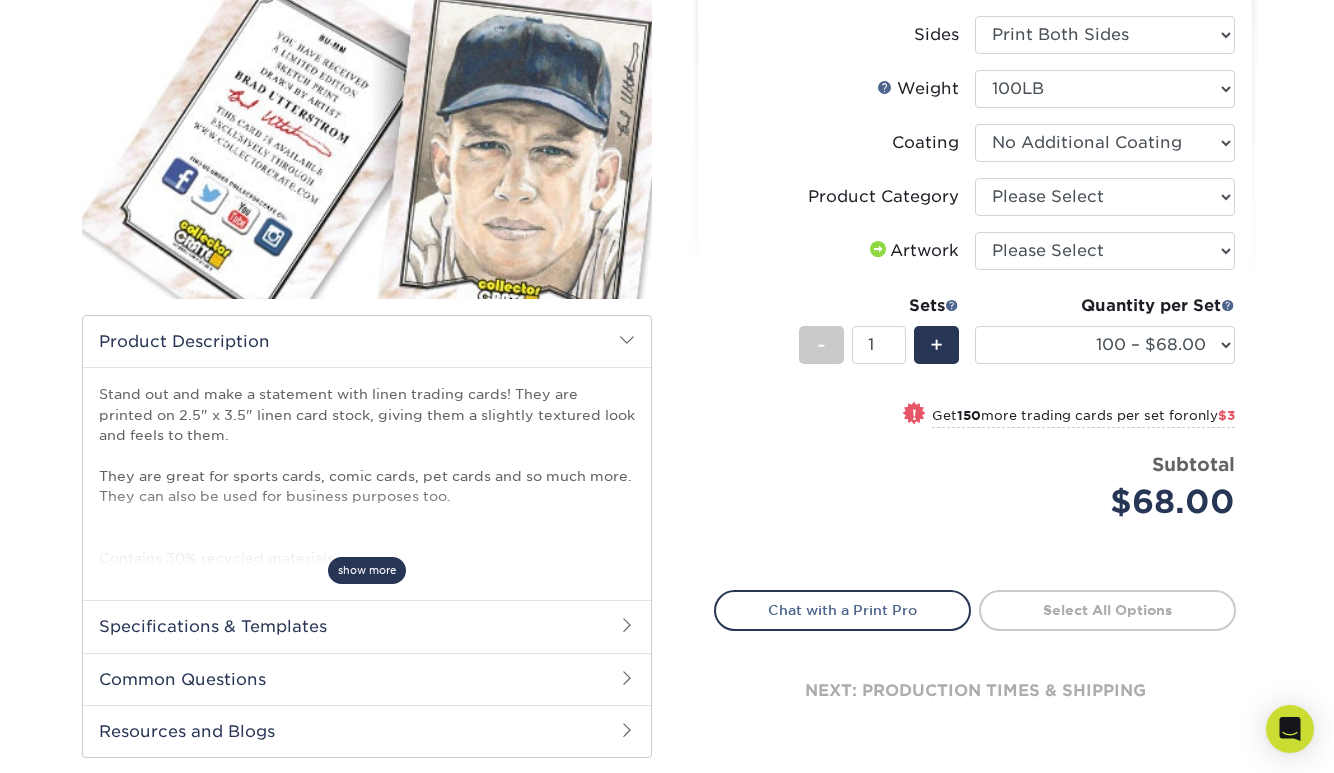 click on "show more" at bounding box center [367, 570] 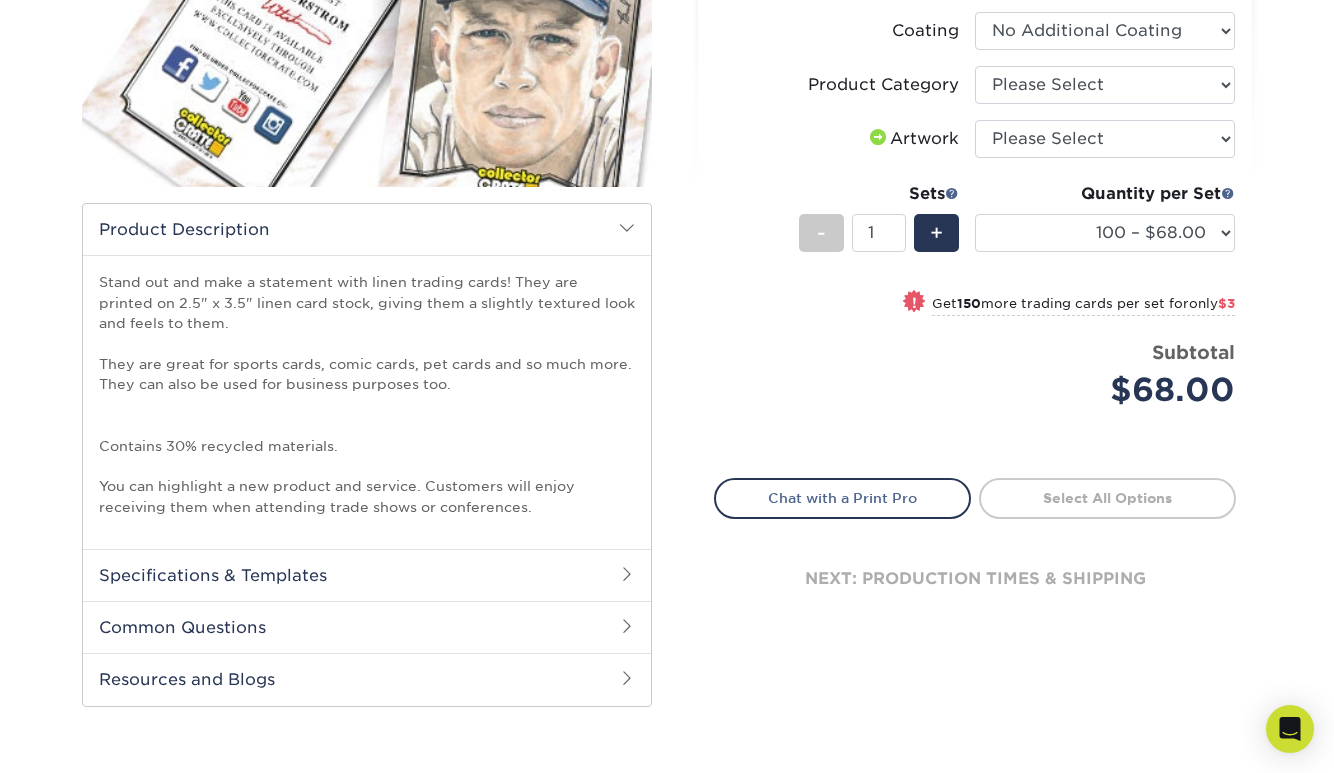 scroll, scrollTop: 407, scrollLeft: 0, axis: vertical 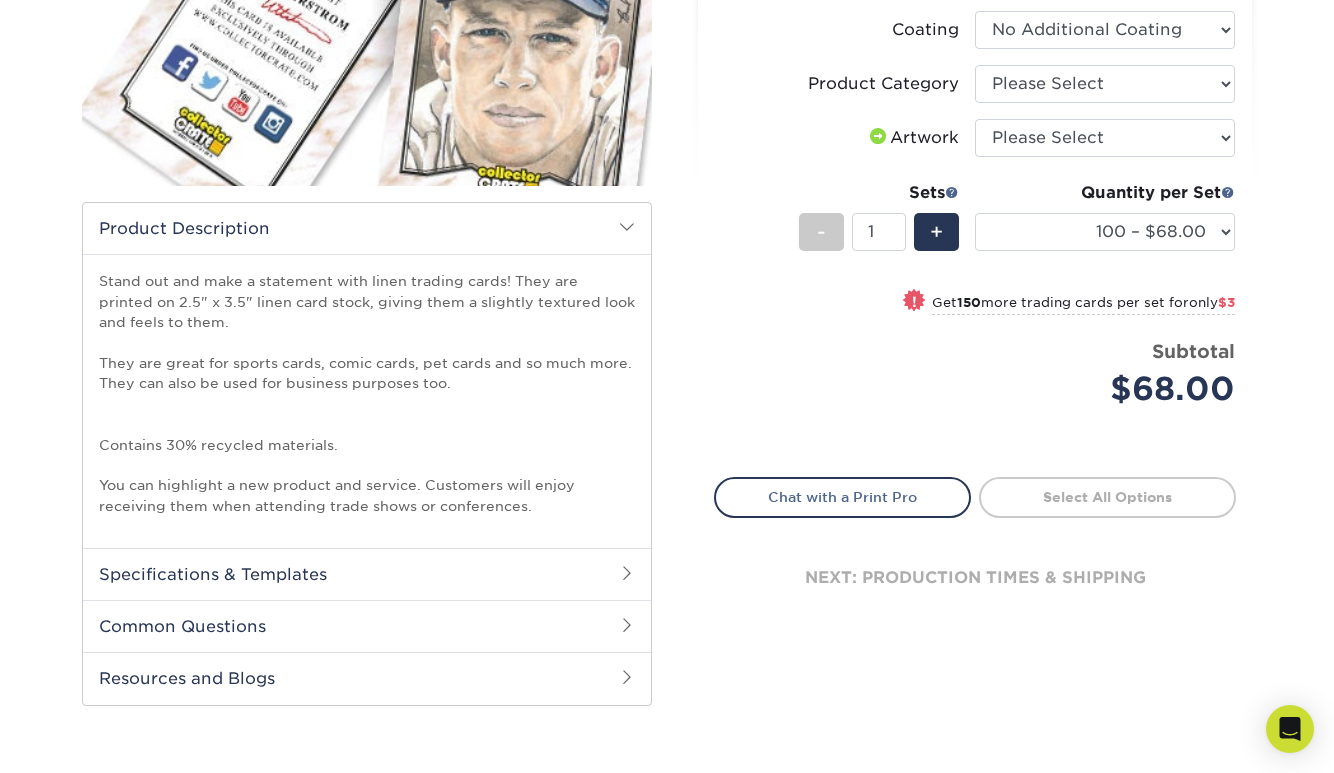 click on "Common Questions" at bounding box center (367, 626) 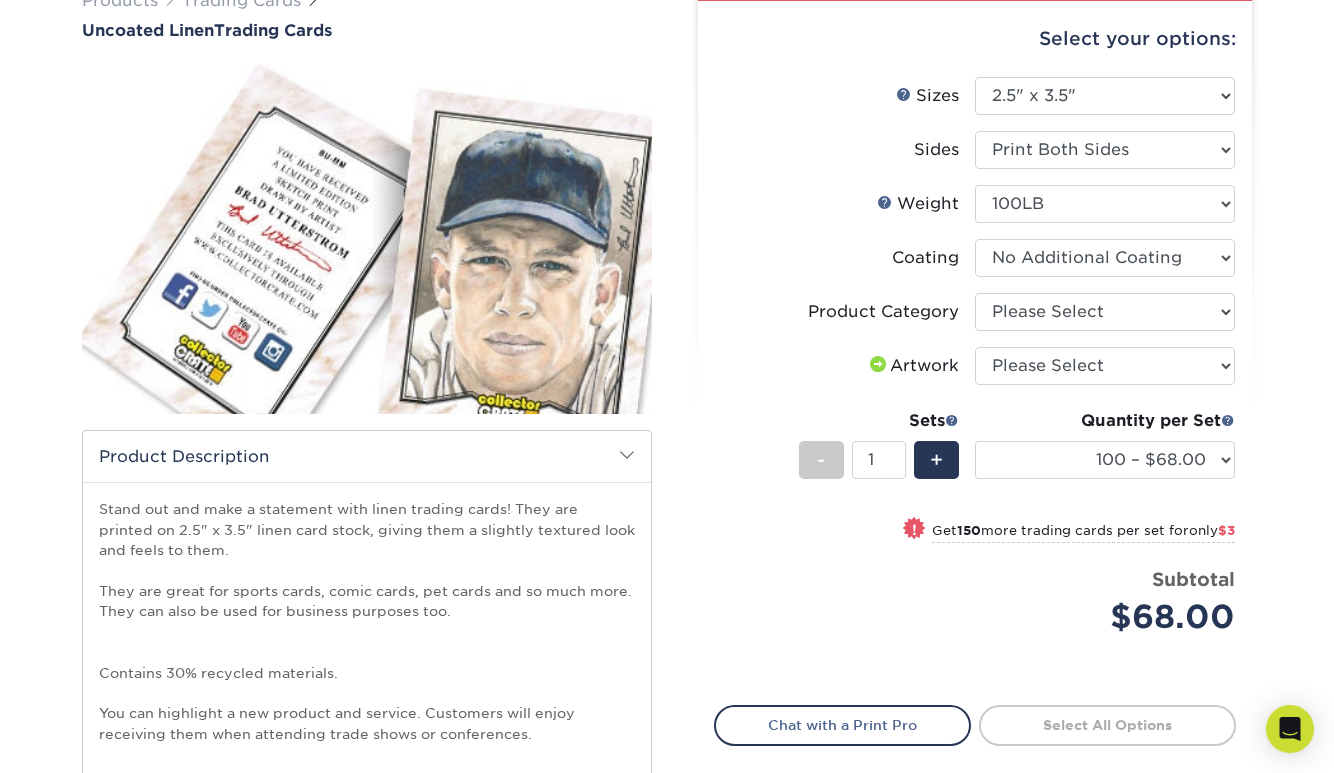 scroll, scrollTop: 161, scrollLeft: 0, axis: vertical 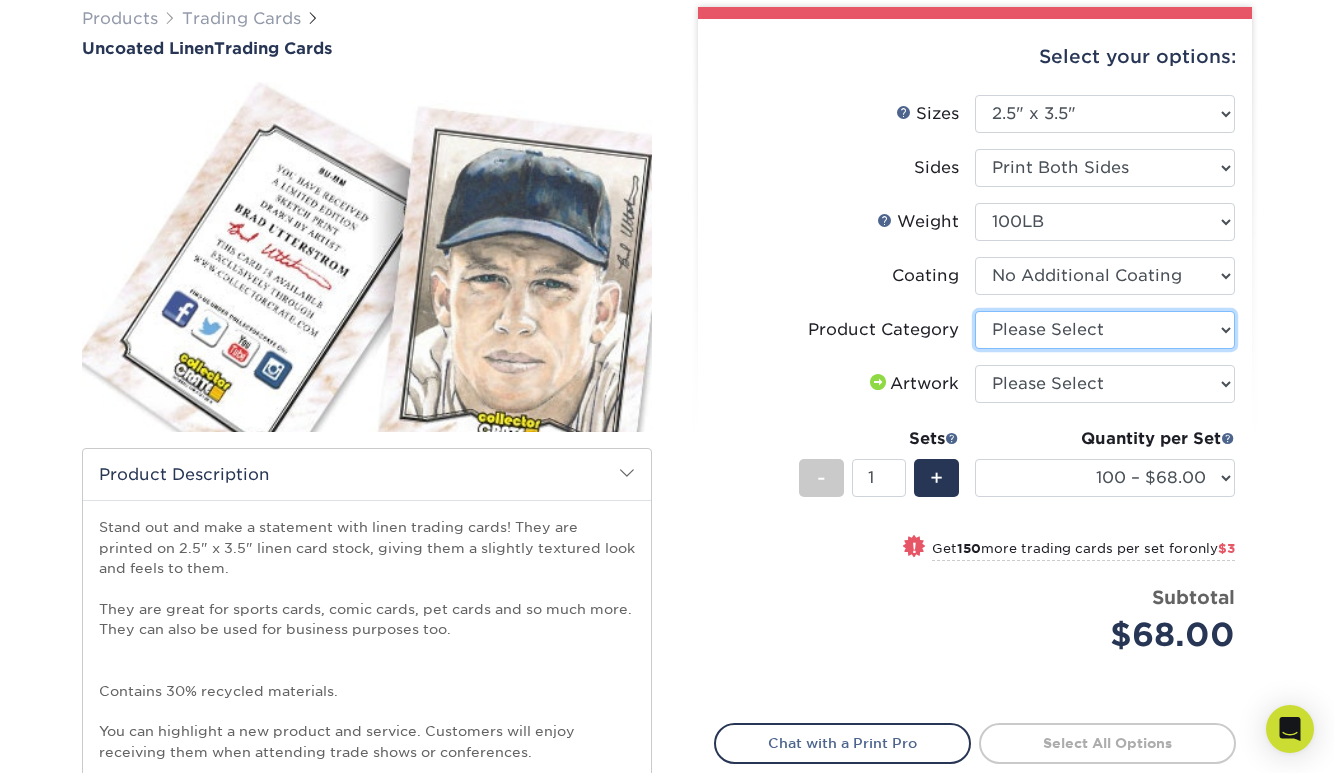 click on "Please Select Trading Cards" at bounding box center (1105, 330) 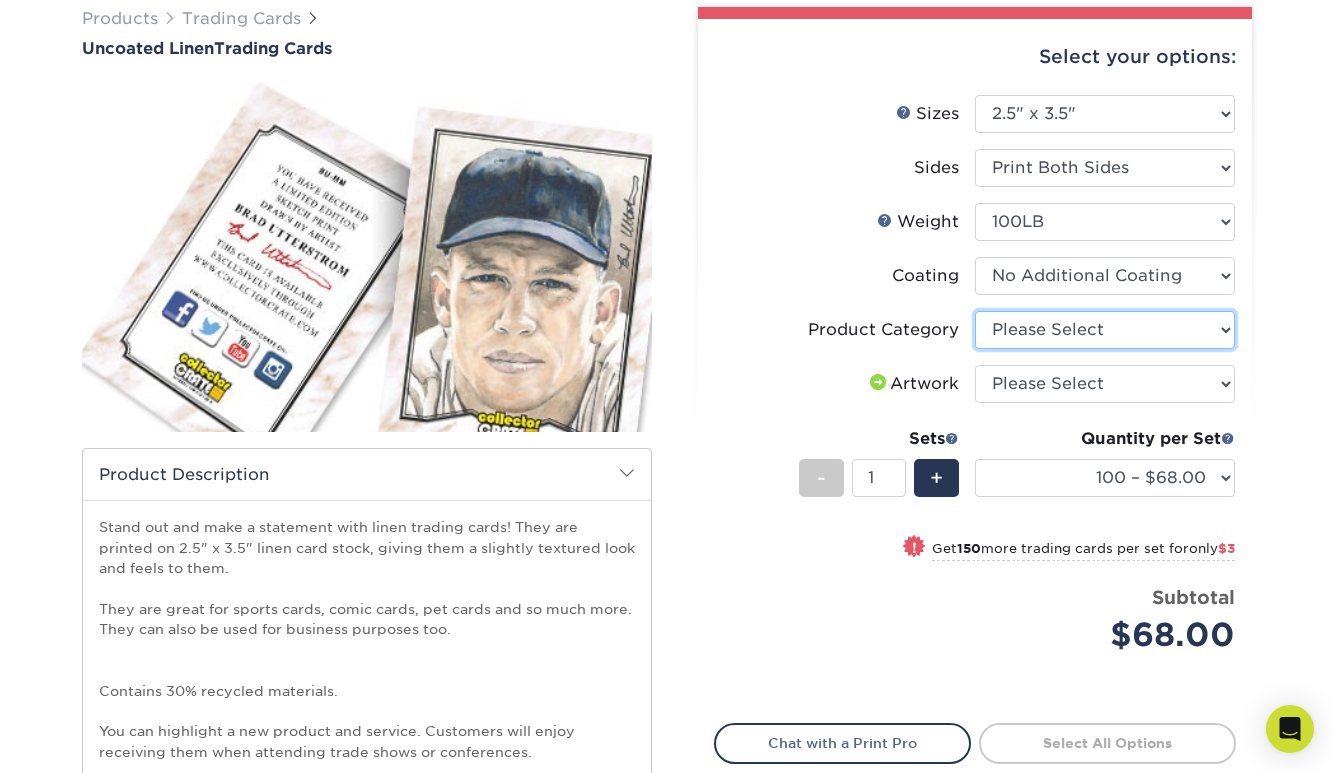 select on "c2f9bce9-36c2-409d-b101-c29d9d031e18" 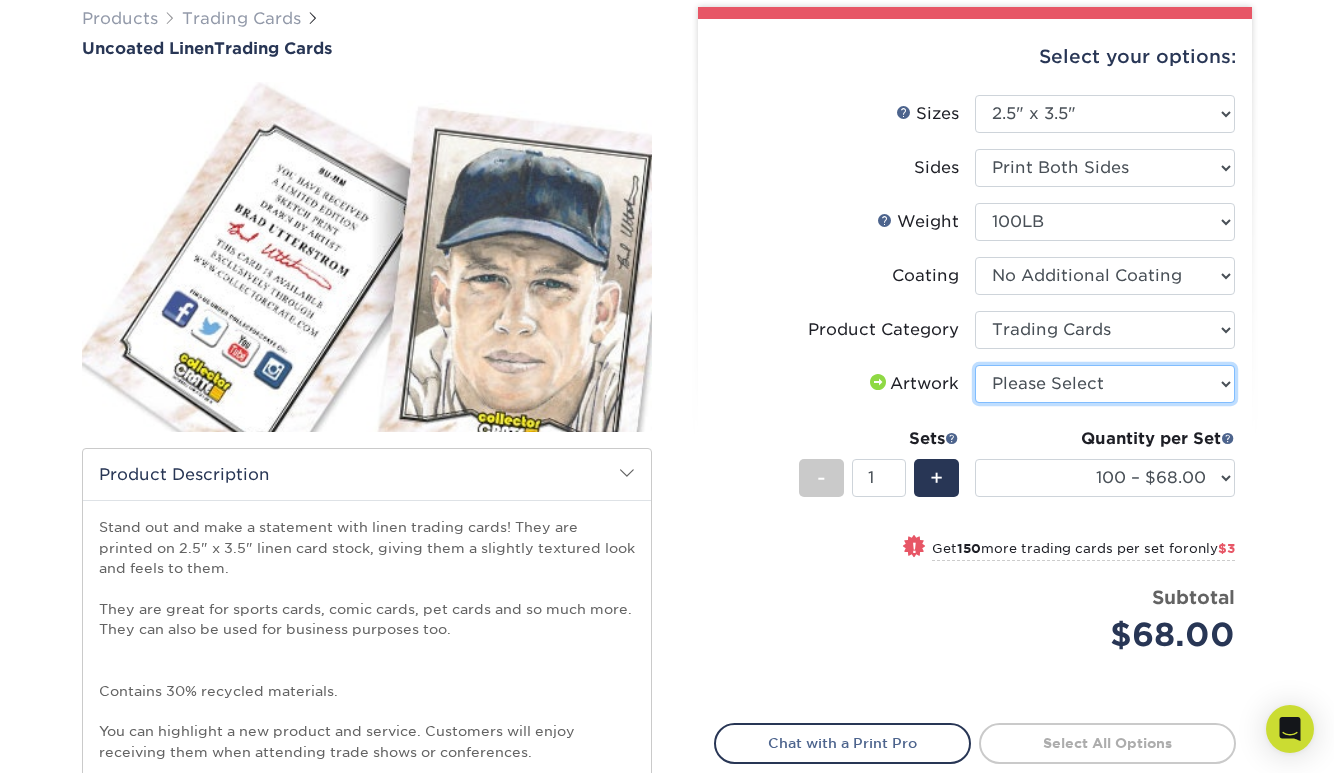 click on "Please Select I will upload files I need a design - $100" at bounding box center (1105, 384) 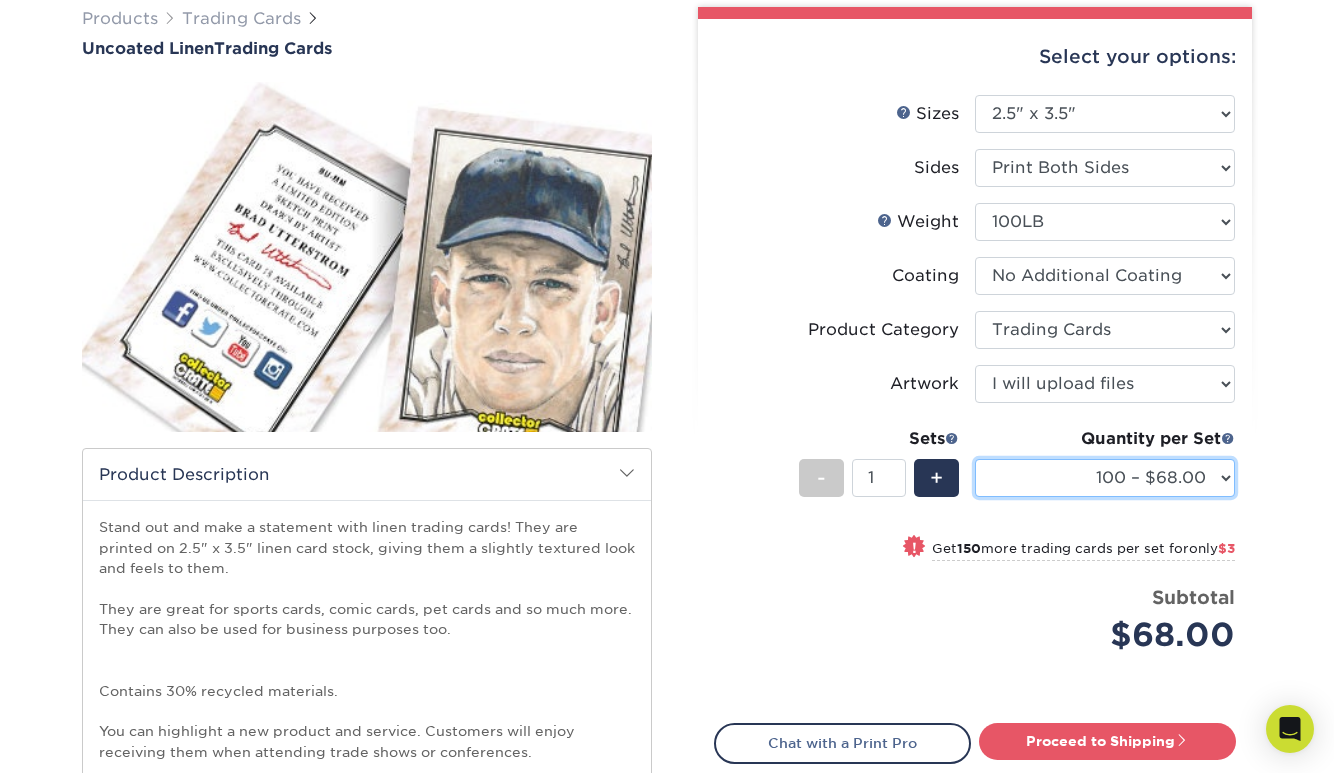 click on "100 – $68.00 250 – $71.00 500 – $78.00 1000 – $74.00 2500 – $118.00 5000 – $195.00 10000 – $383.00 15000 – $574.00 20000 – $766.00 25000 – $957.00" at bounding box center [1105, 478] 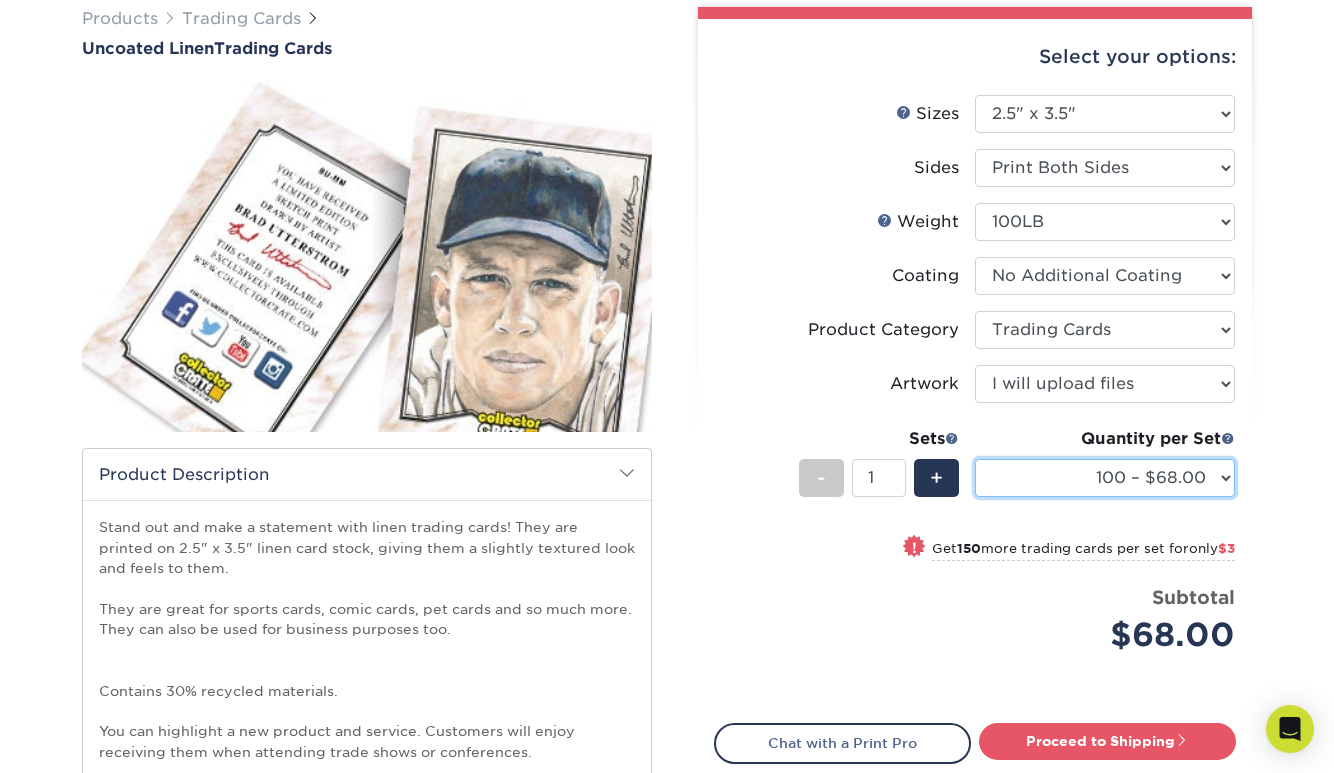 select on "250 – $71.00" 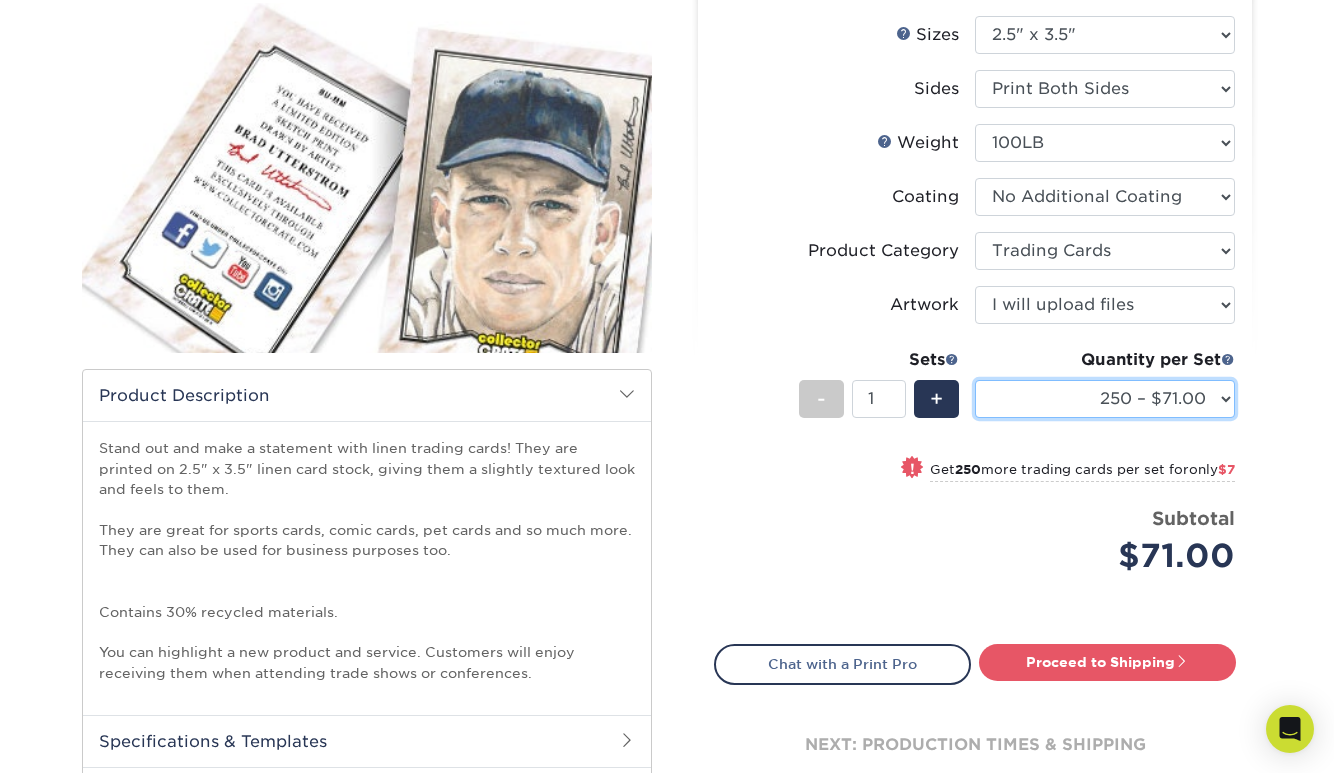 scroll, scrollTop: 239, scrollLeft: 0, axis: vertical 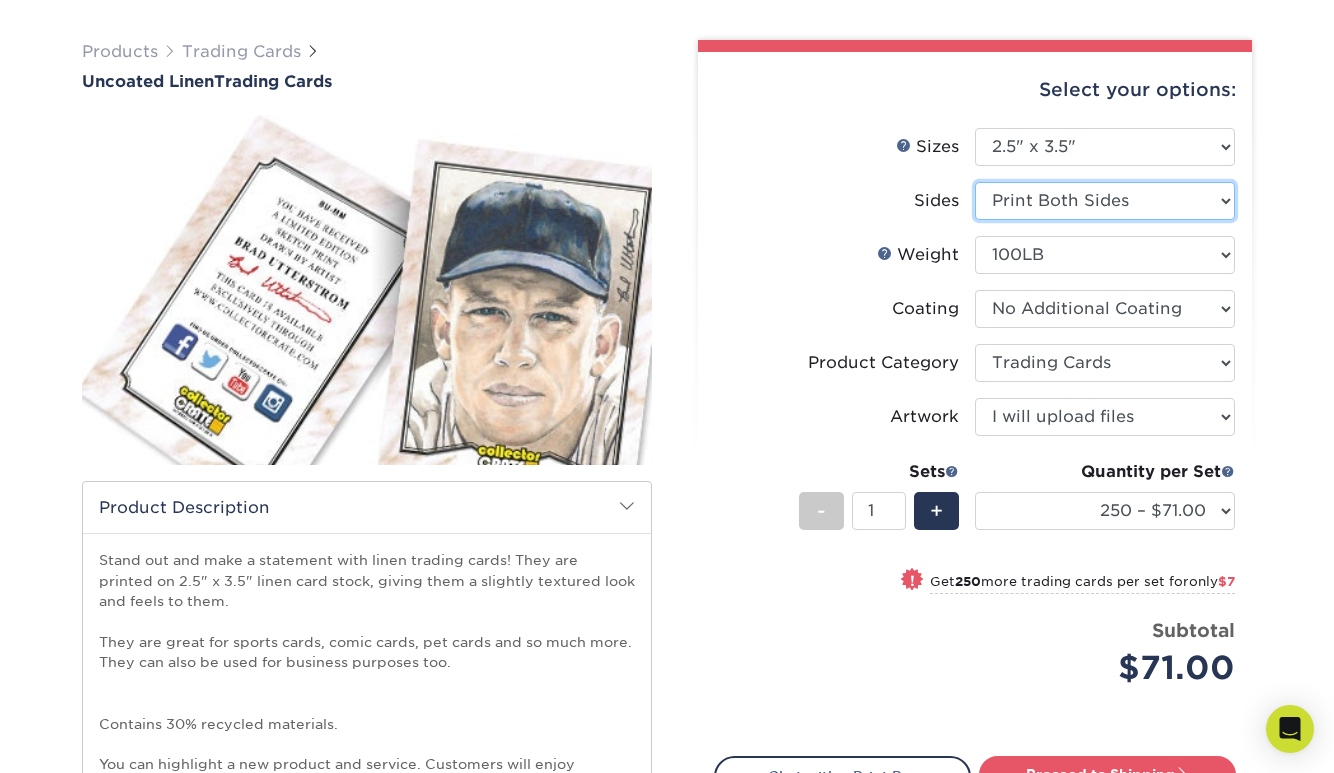 click on "Please Select Print Both Sides Print Front Only" at bounding box center (1105, 201) 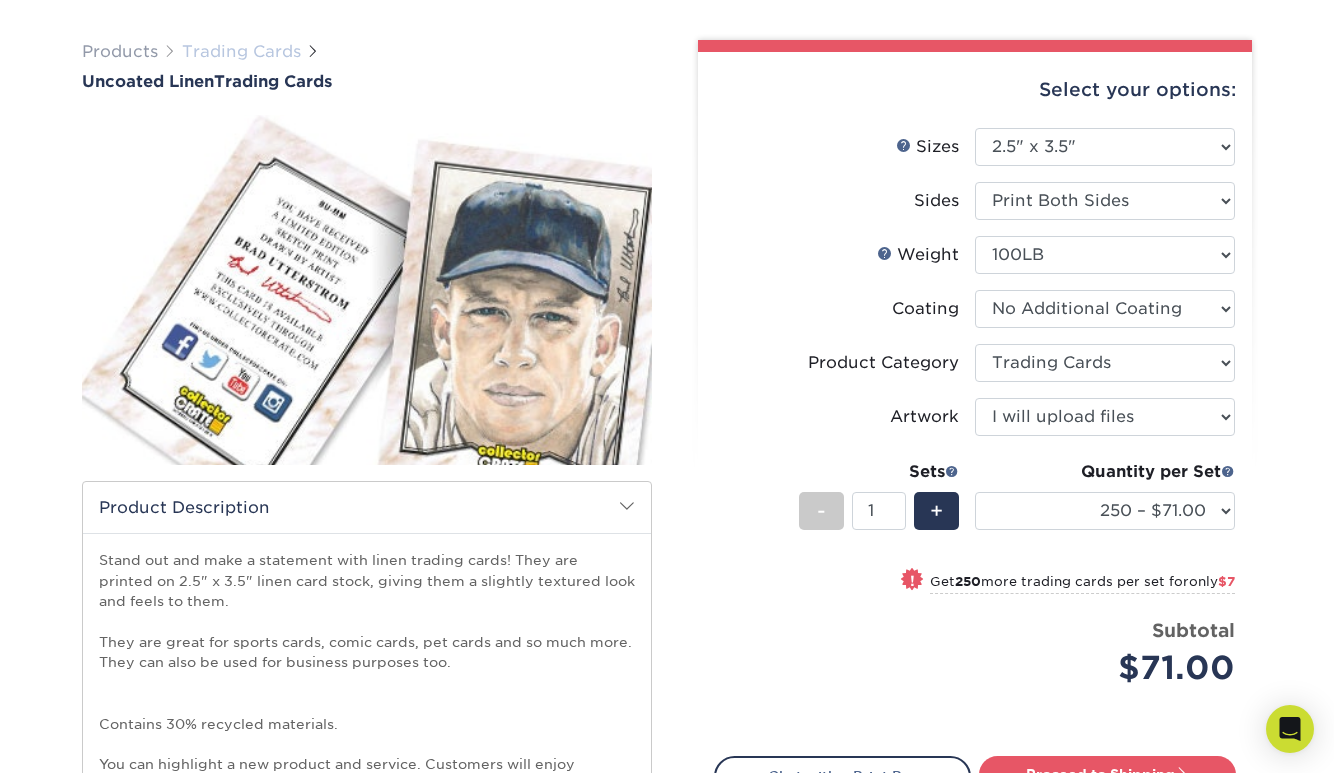 click on "Trading Cards" at bounding box center (241, 51) 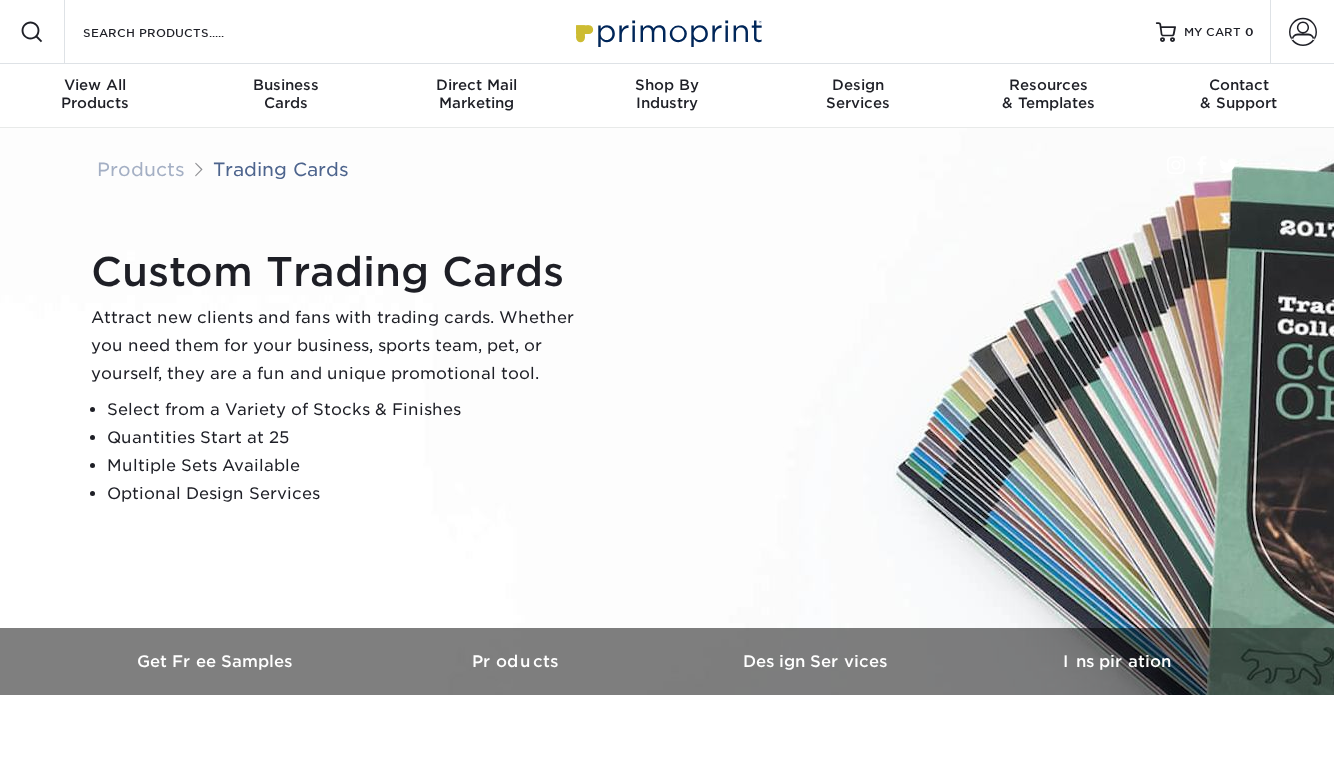 scroll, scrollTop: 0, scrollLeft: 0, axis: both 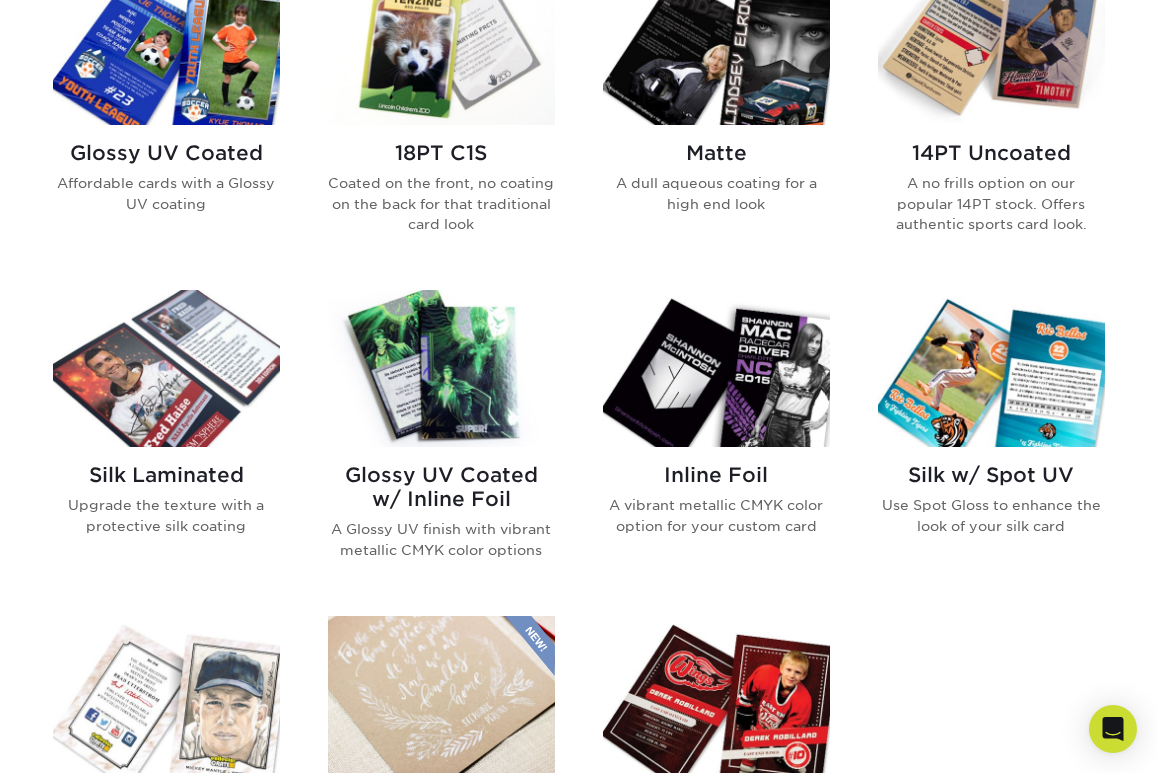 click at bounding box center [716, 368] 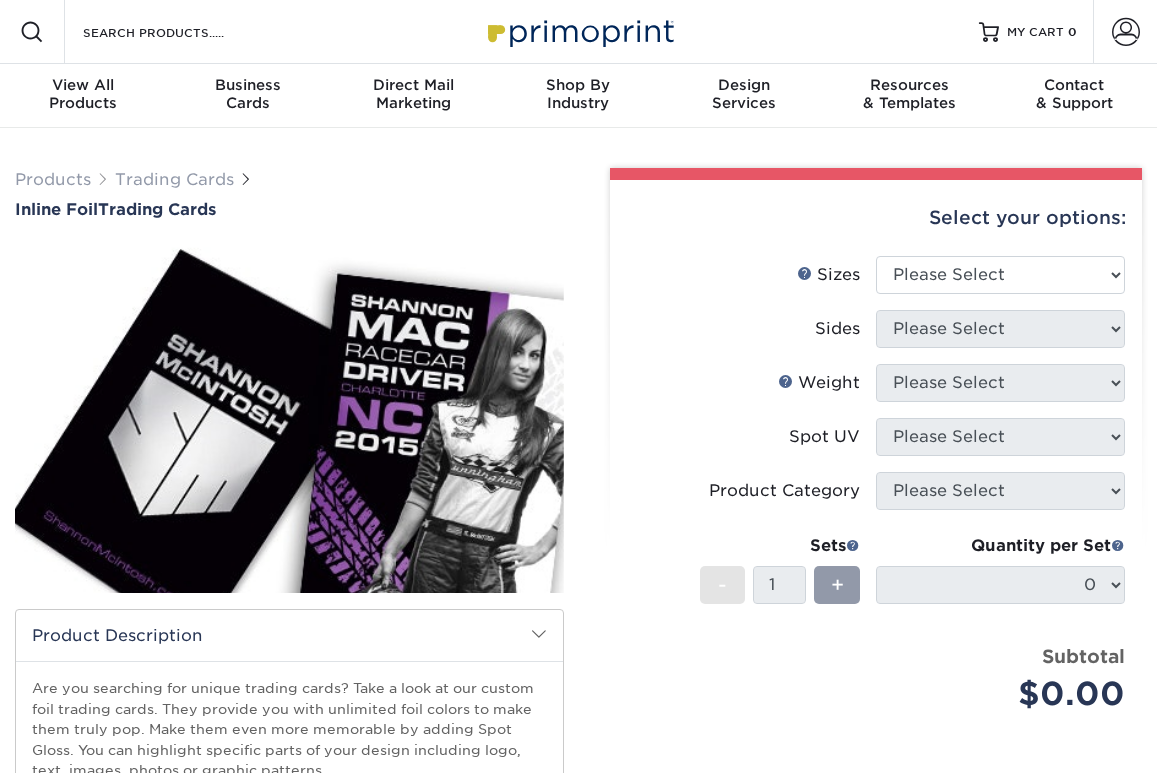 scroll, scrollTop: 0, scrollLeft: 0, axis: both 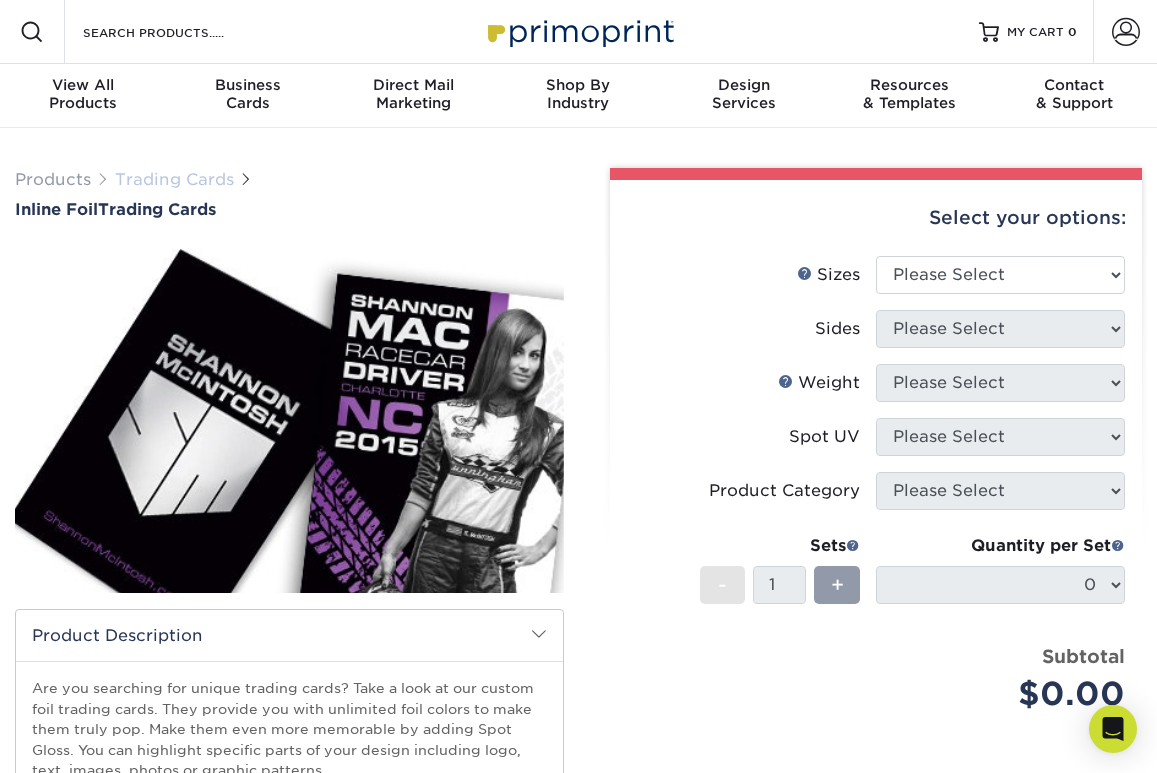 click on "Trading Cards" at bounding box center (174, 179) 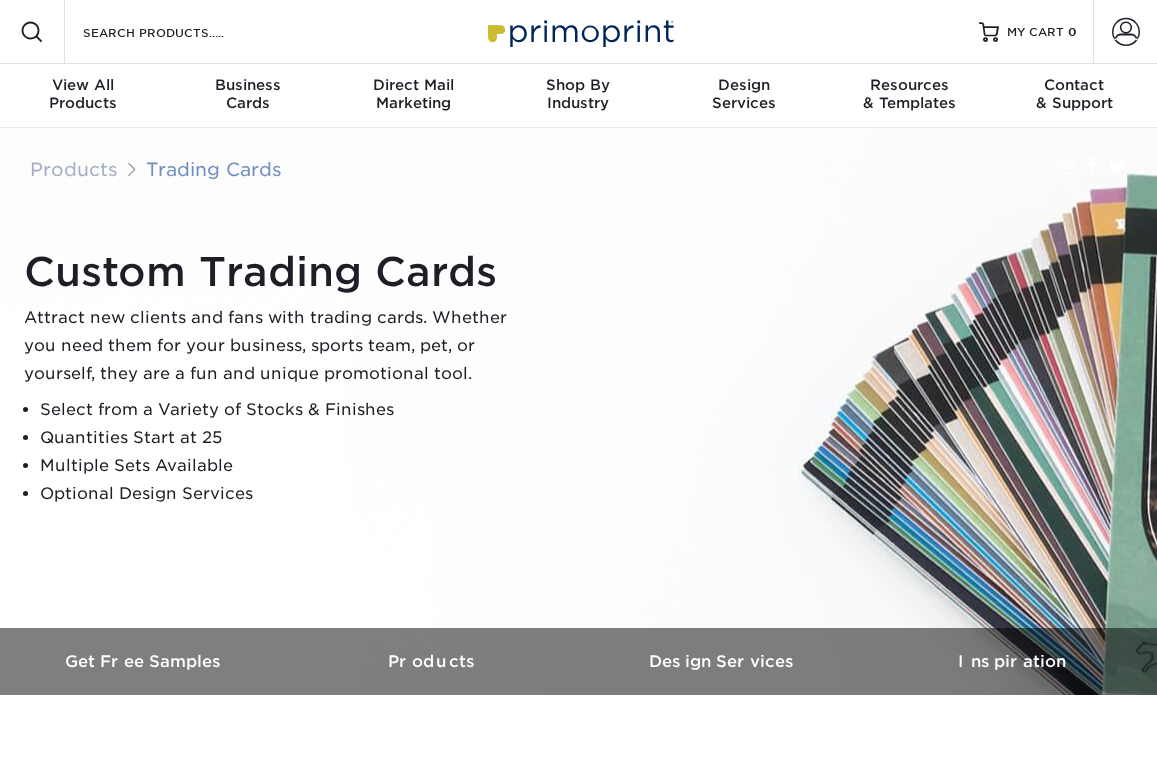 scroll, scrollTop: 0, scrollLeft: 0, axis: both 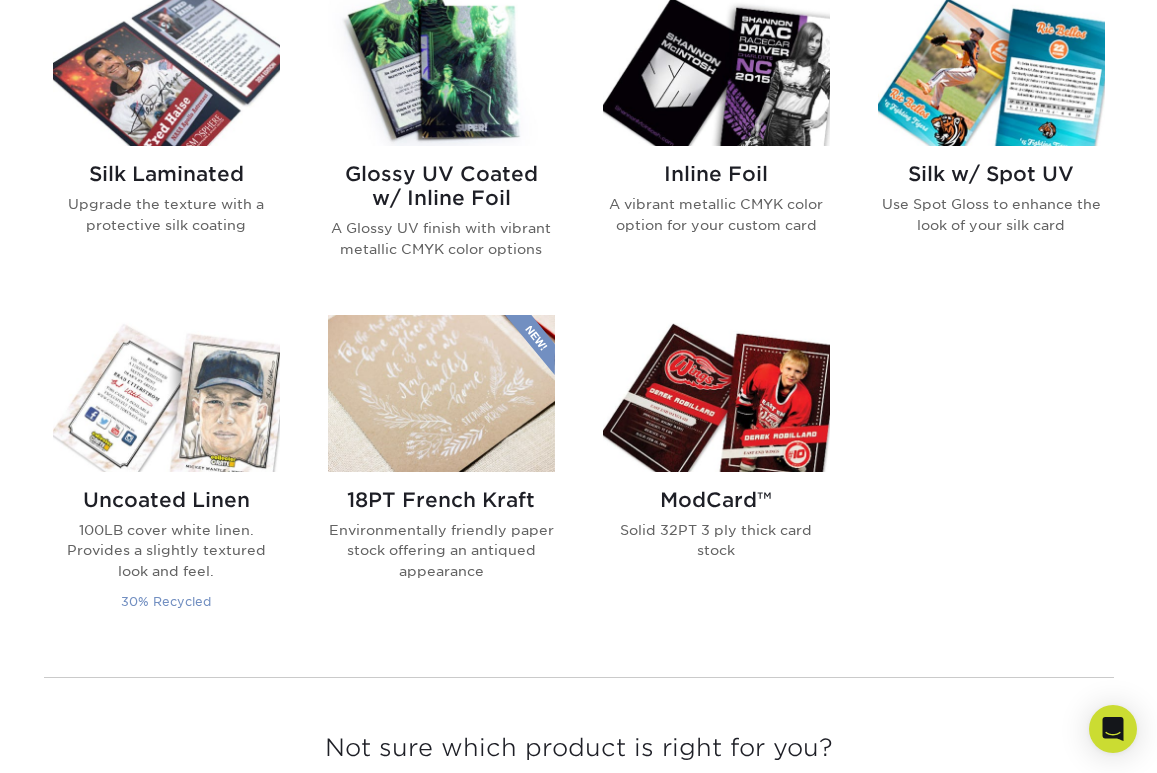 click at bounding box center (166, 393) 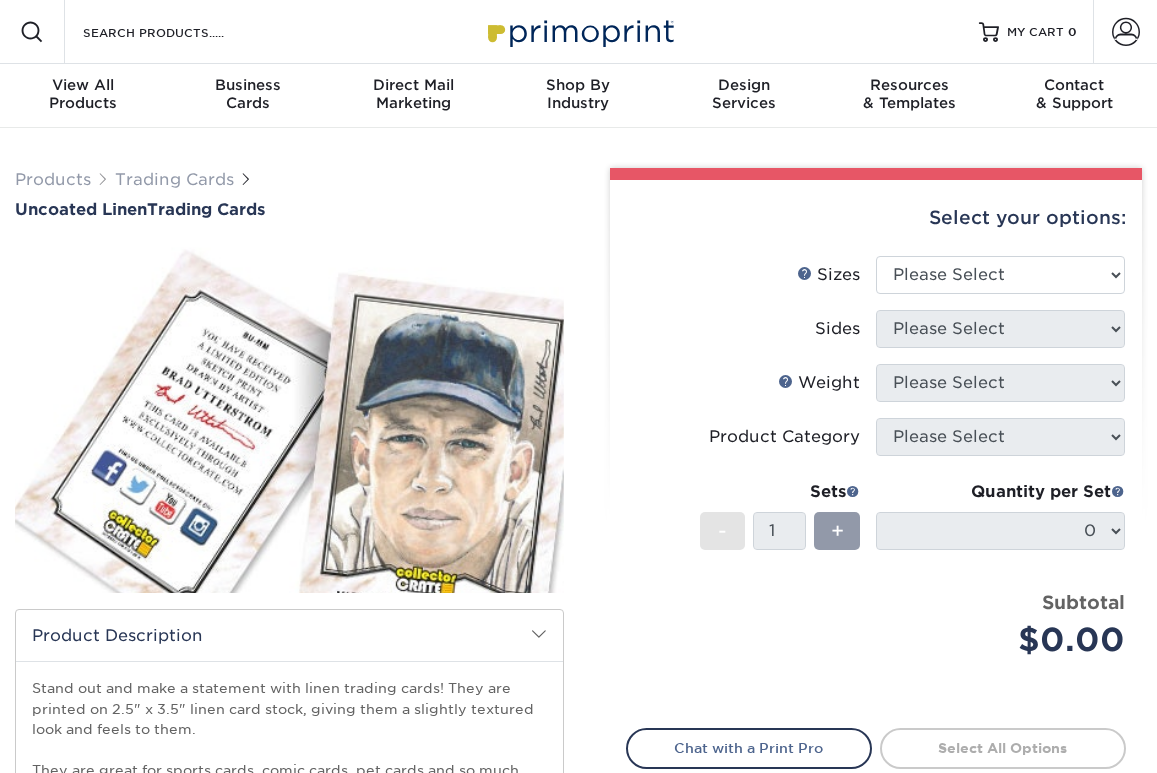 scroll, scrollTop: 0, scrollLeft: 0, axis: both 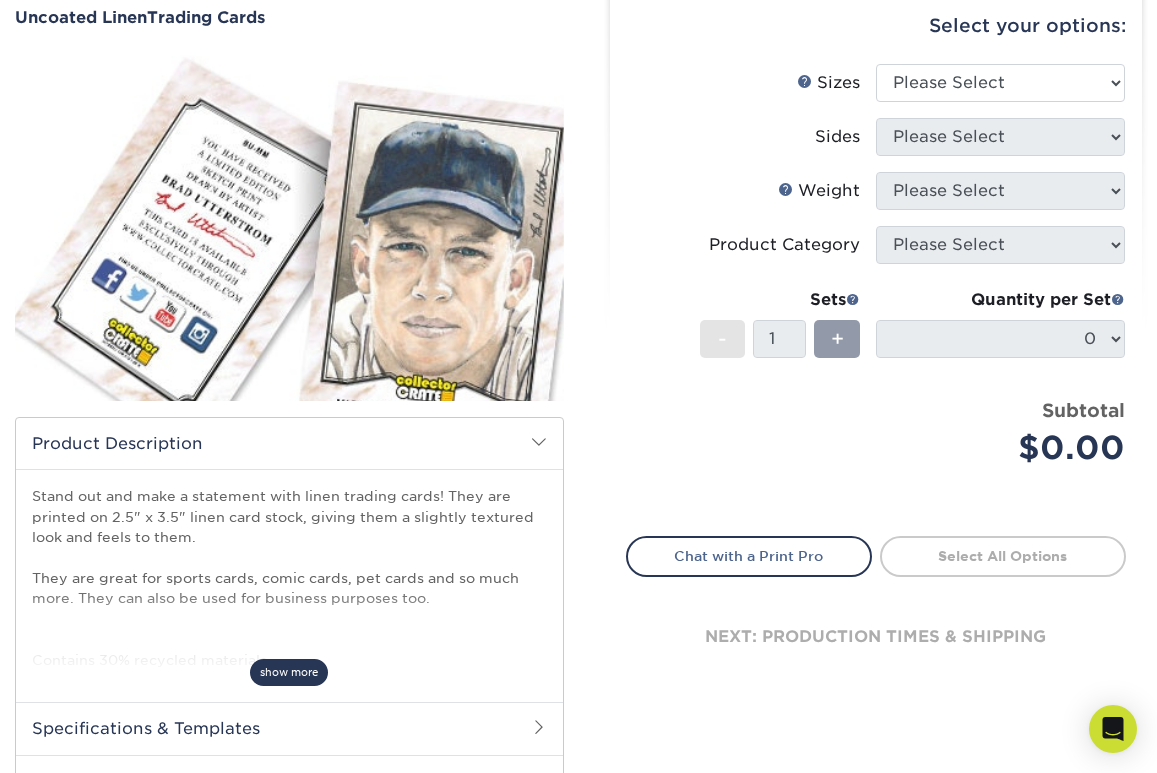 click on "show more" at bounding box center (289, 672) 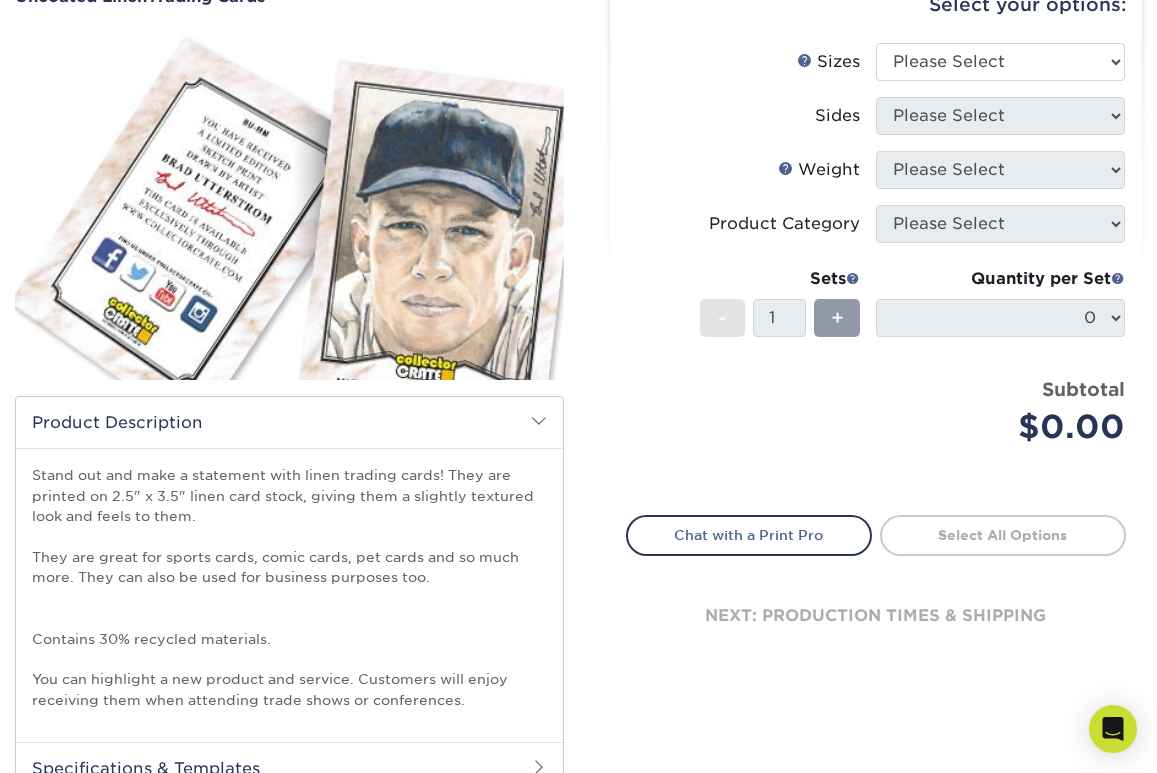 scroll, scrollTop: 212, scrollLeft: 0, axis: vertical 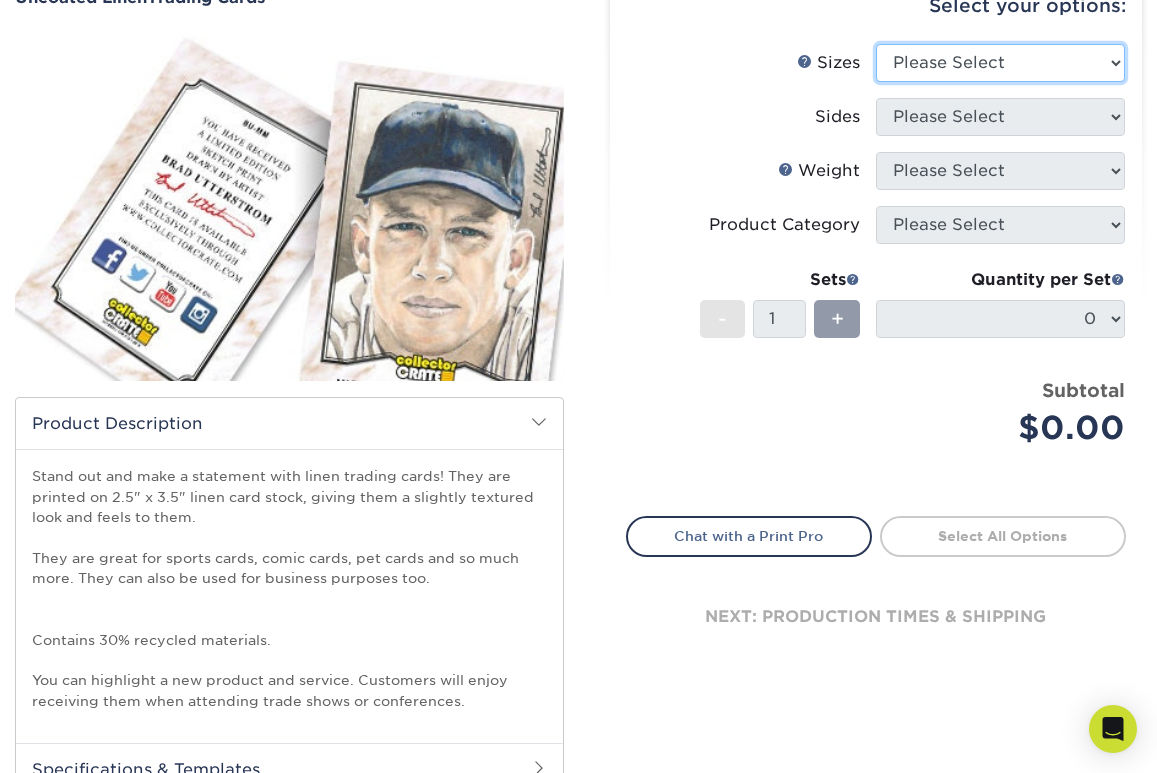click on "Please Select
2.5" x 3.5"" at bounding box center [1000, 63] 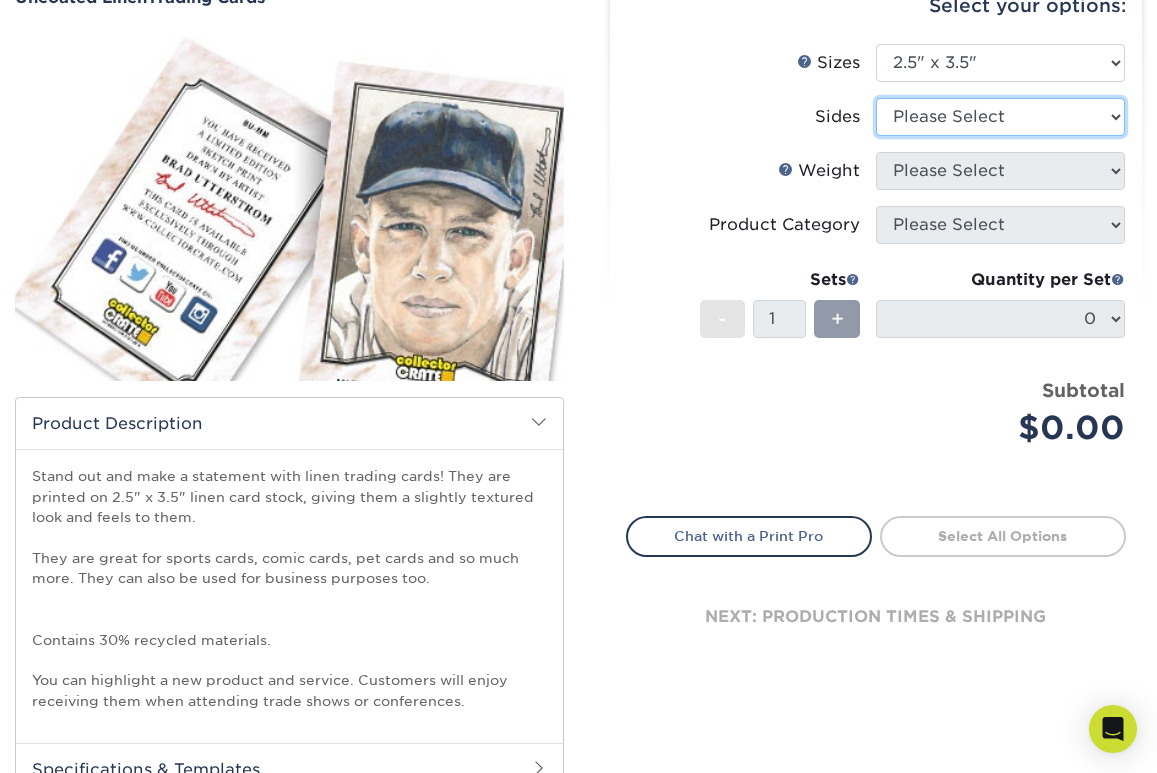 click on "Please Select Print Both Sides Print Front Only" at bounding box center [1000, 117] 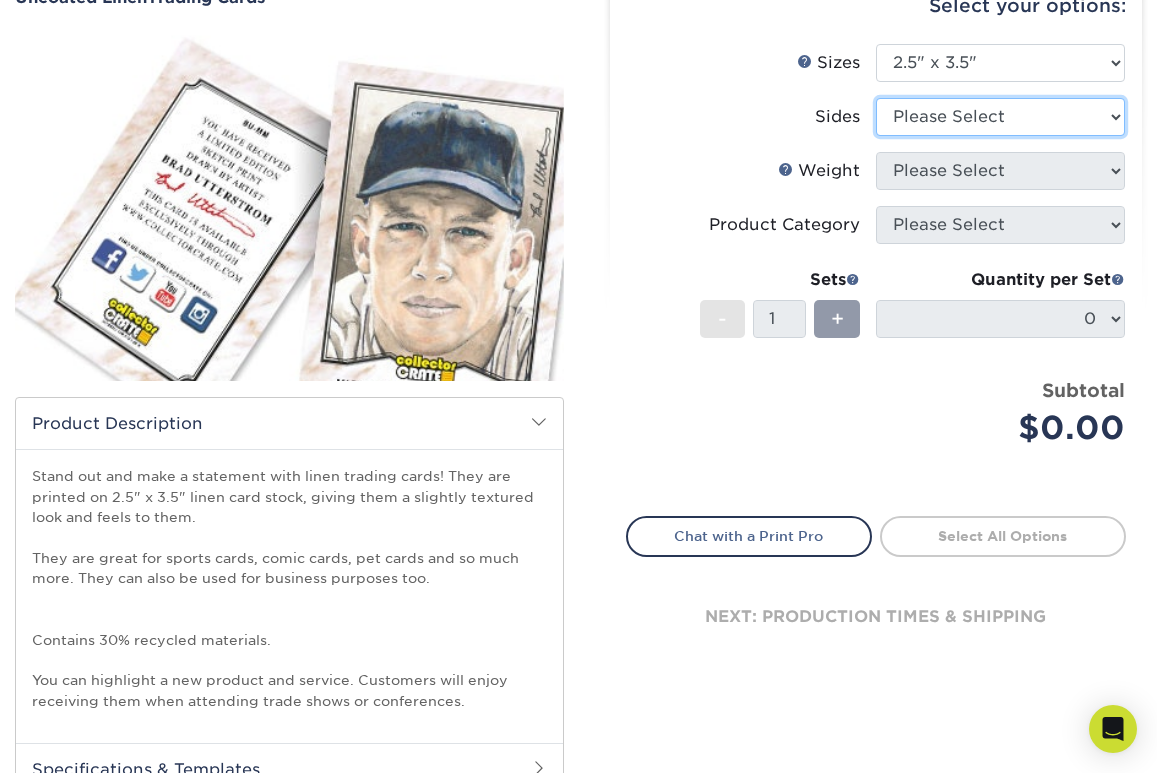 select on "13abbda7-1d64-4f25-8bb2-c179b224825d" 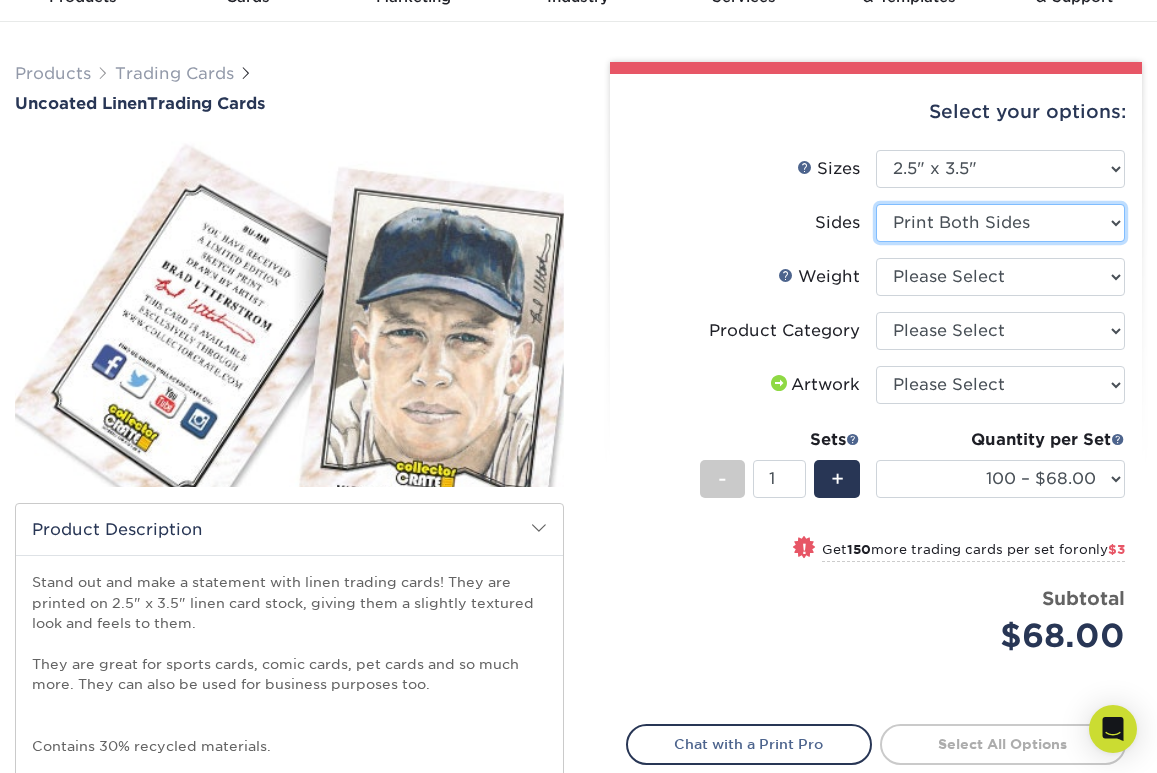 scroll, scrollTop: 103, scrollLeft: 0, axis: vertical 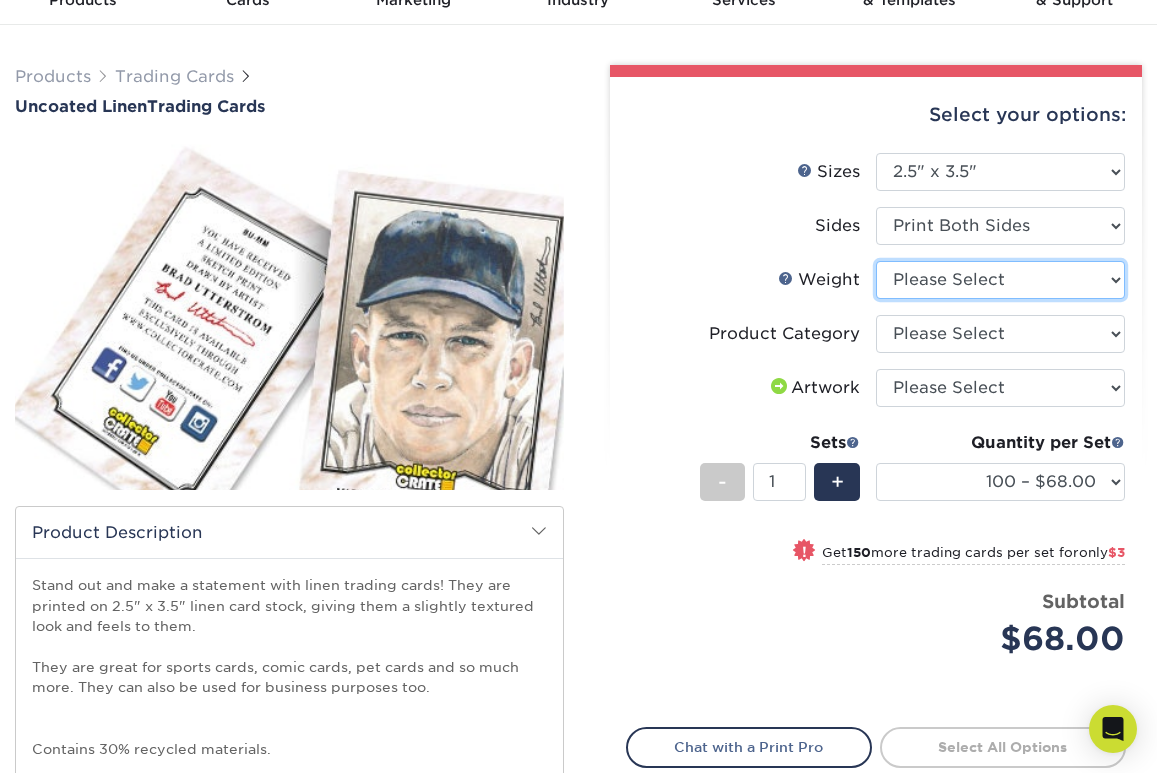 click on "Please Select 100LB" at bounding box center [1000, 280] 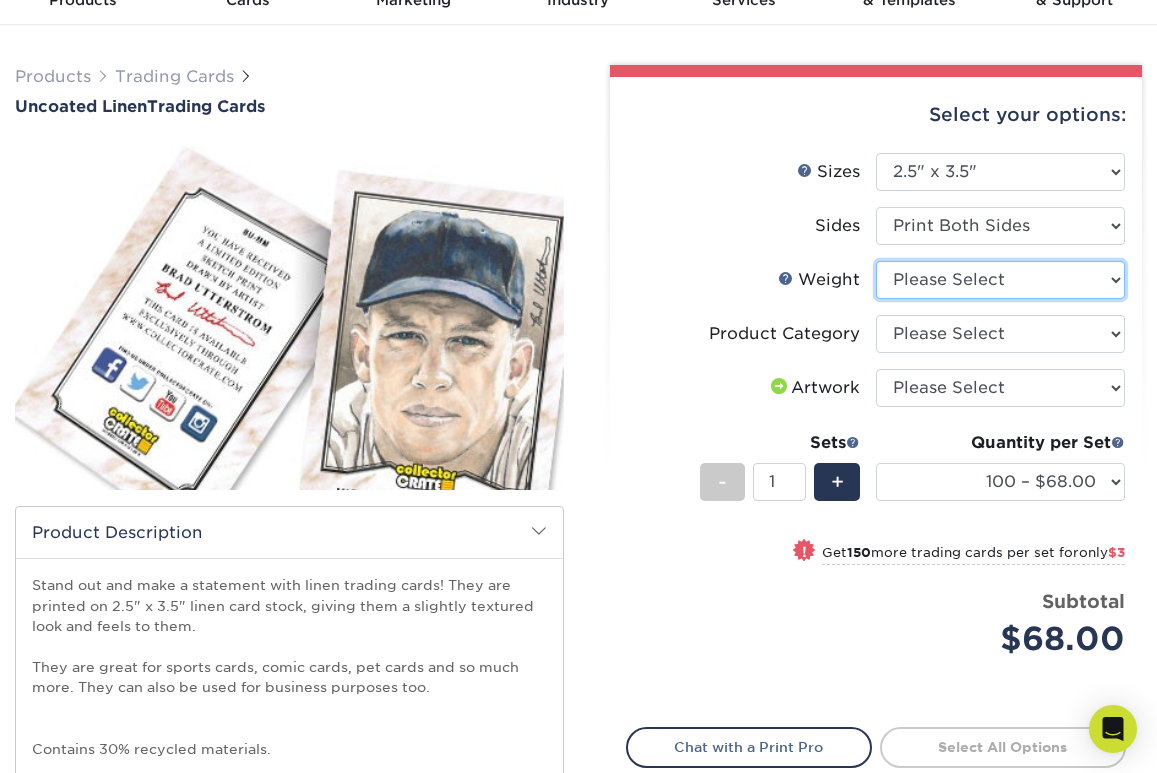 select on "100LB" 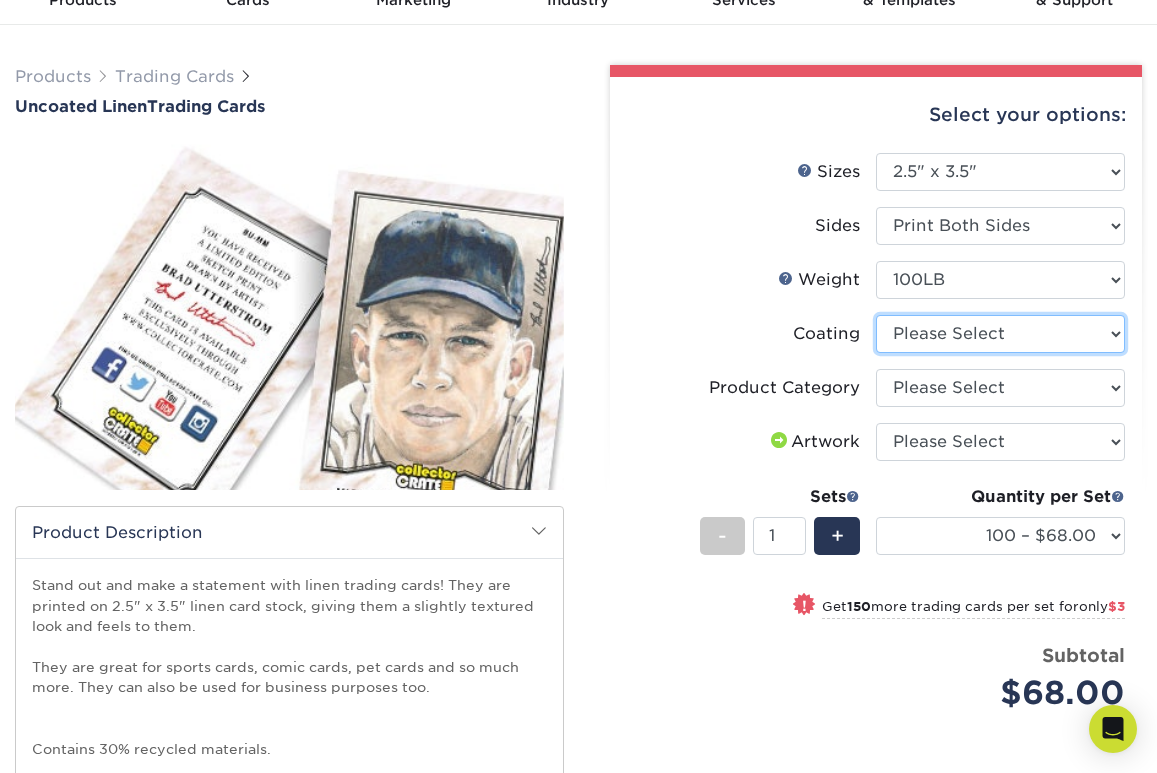 click at bounding box center (1000, 334) 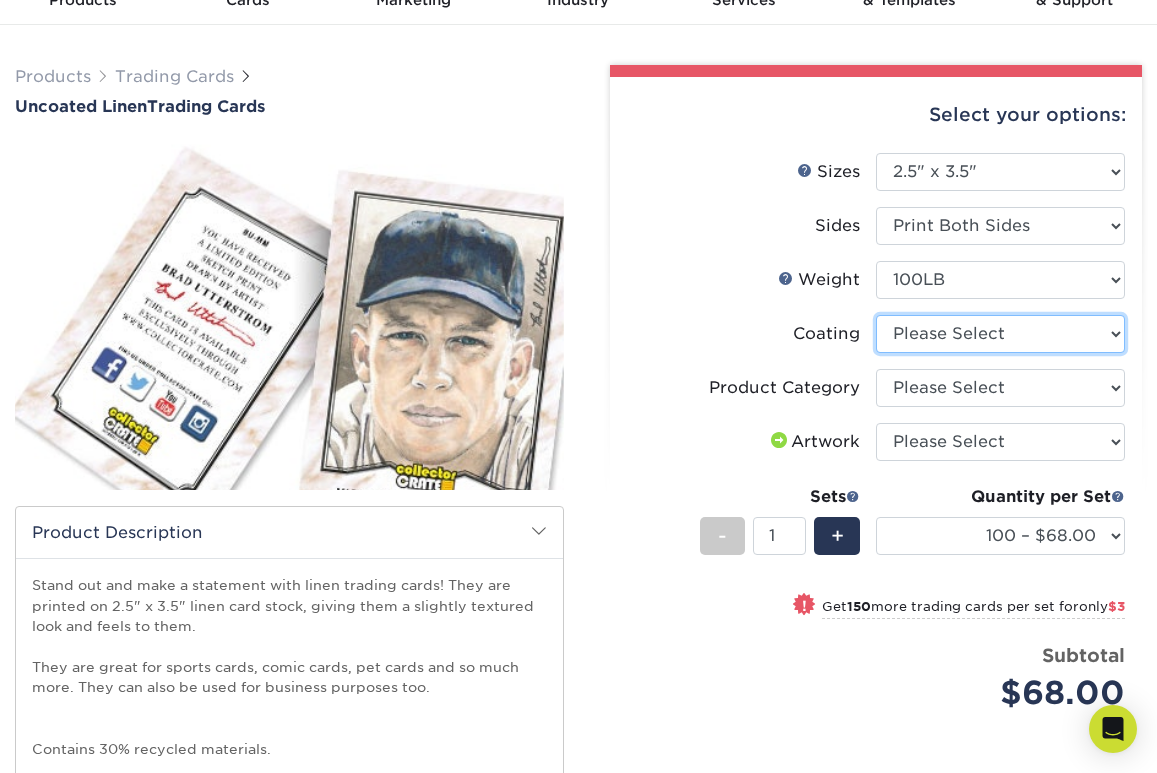 select on "3e7618de-abca-4bda-9f97-8b9129e913d8" 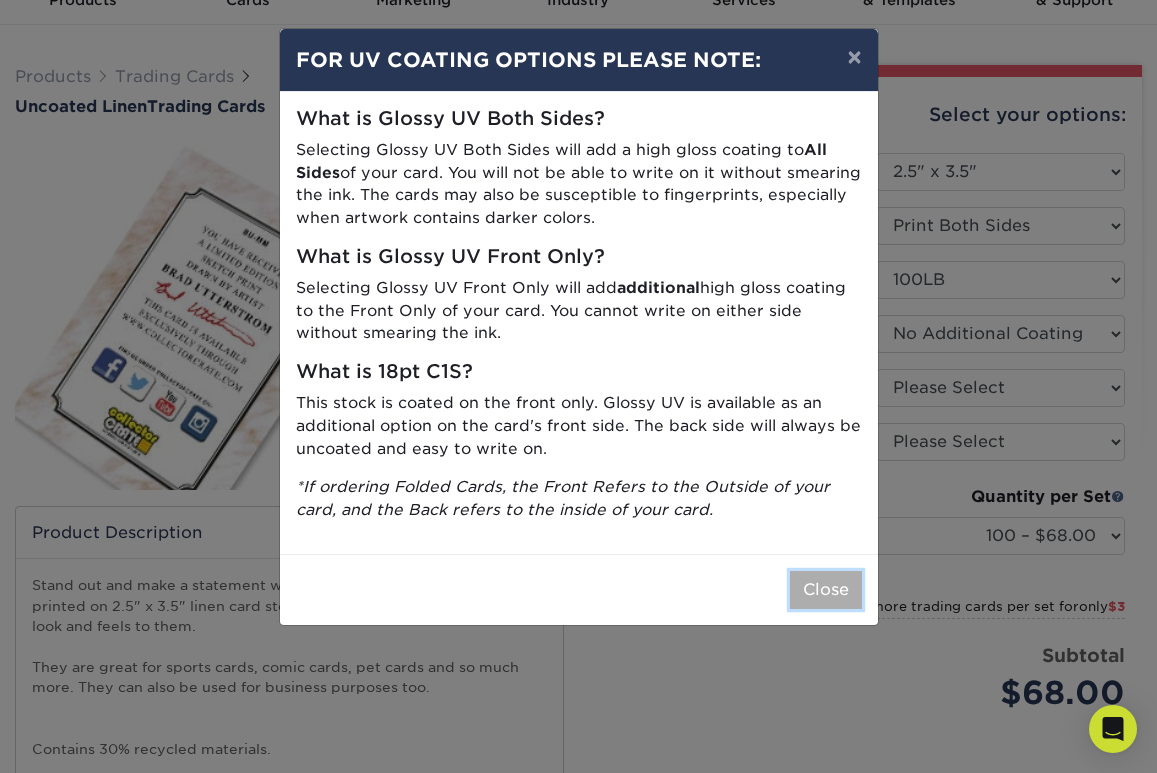 click on "Close" at bounding box center [826, 590] 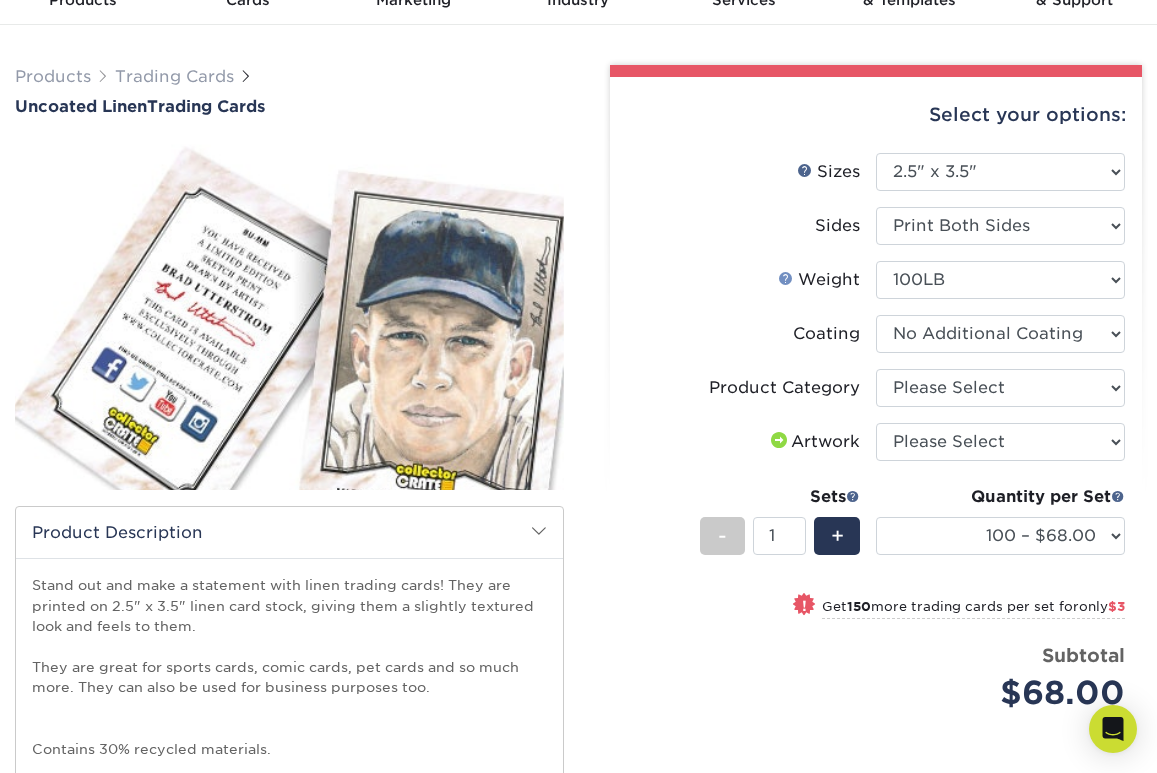 click on "Weight Help" at bounding box center (786, 278) 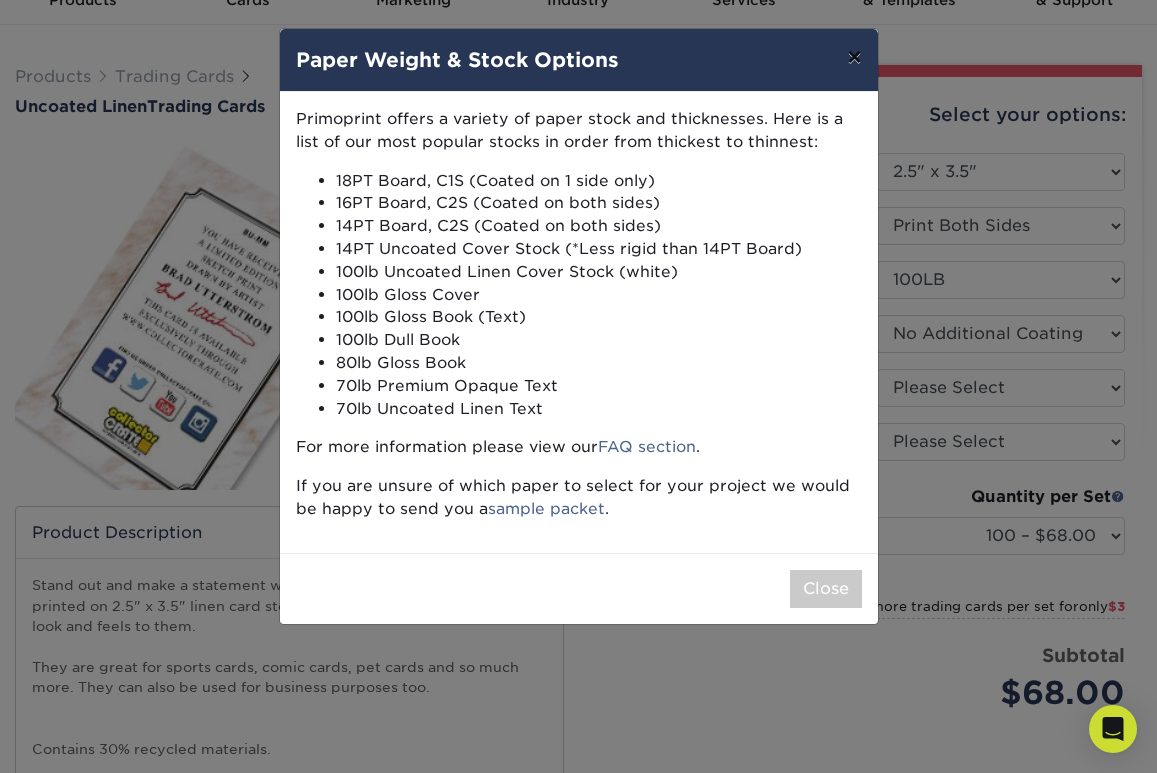click on "×" at bounding box center (854, 57) 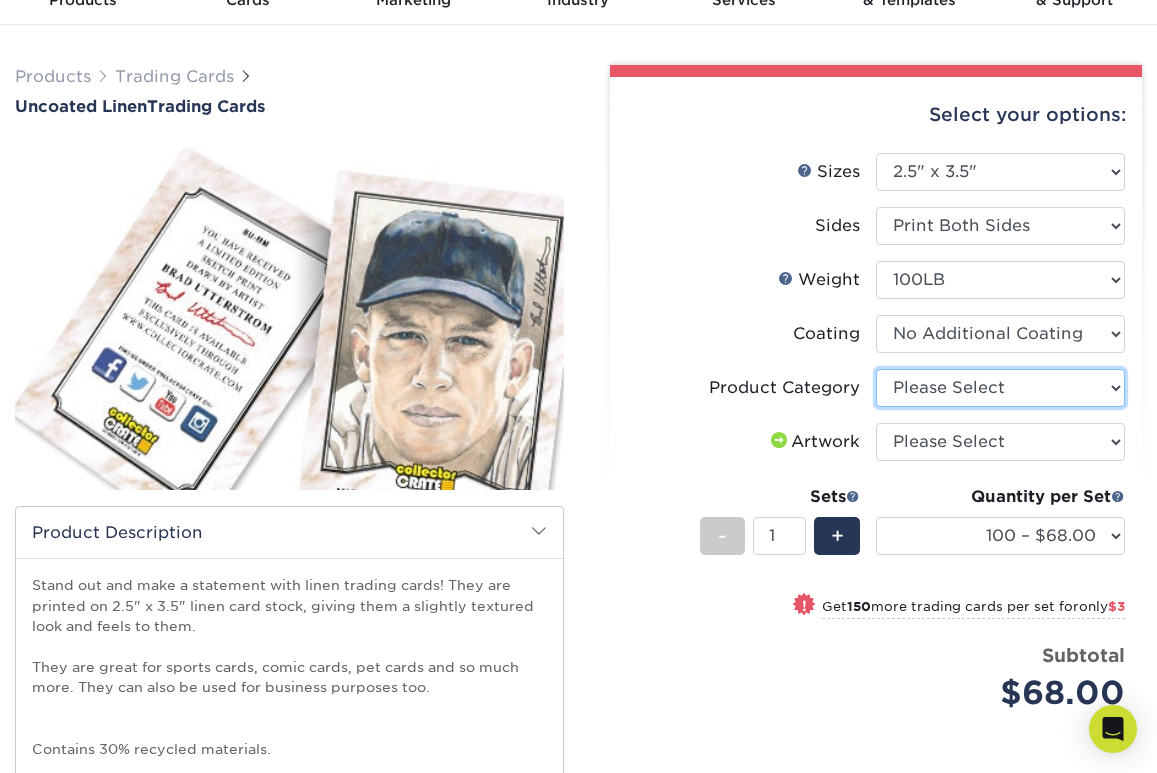 click on "Please Select Trading Cards" at bounding box center [1000, 388] 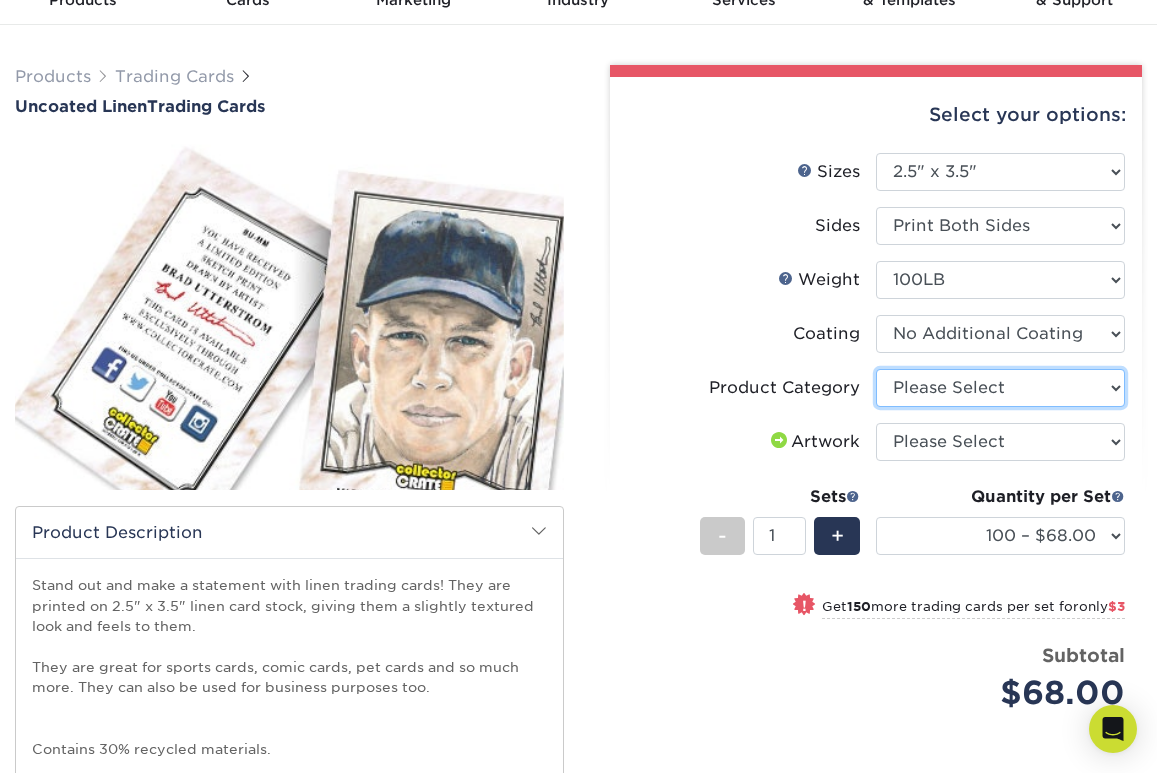 select on "c2f9bce9-36c2-409d-b101-c29d9d031e18" 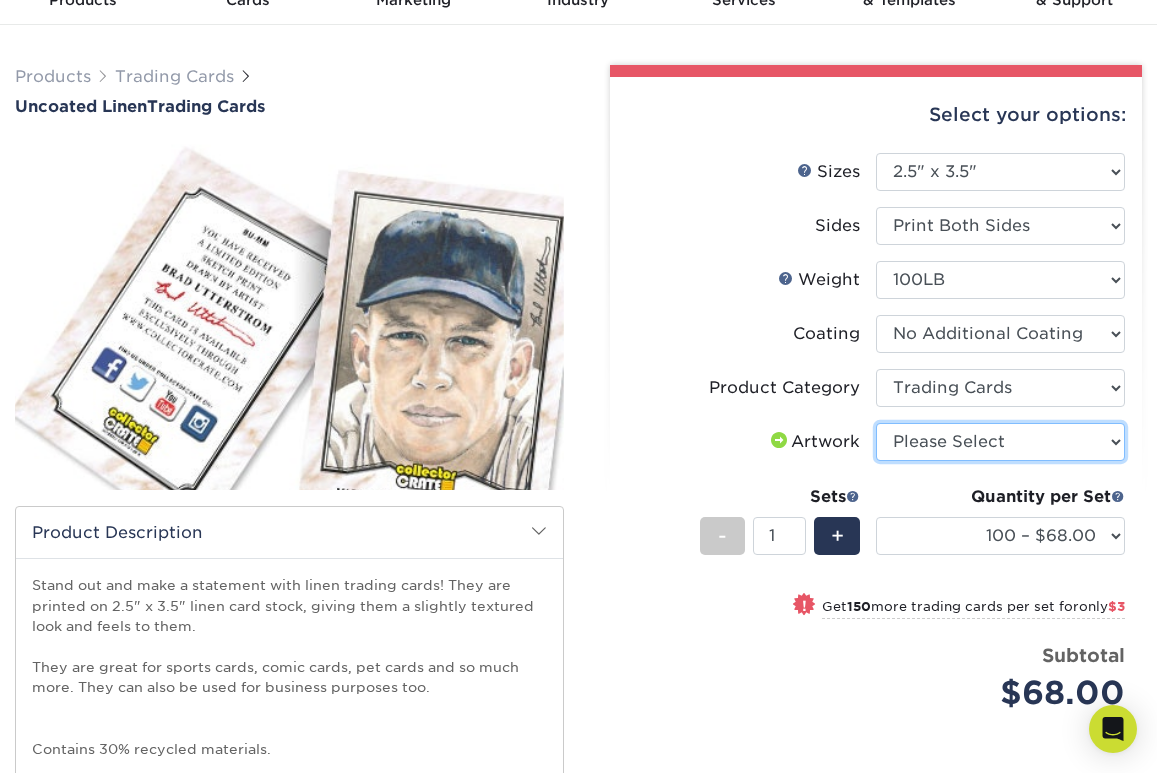 click on "Please Select I will upload files I need a design - $100" at bounding box center (1000, 442) 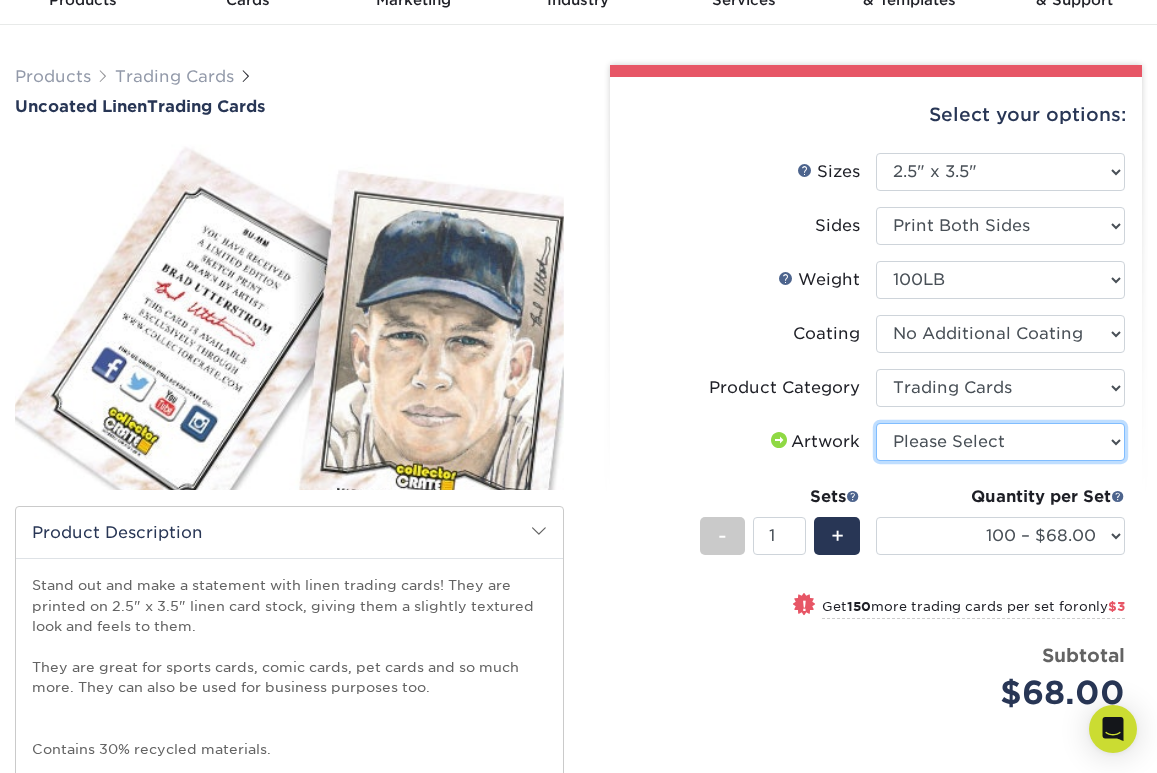 select on "upload" 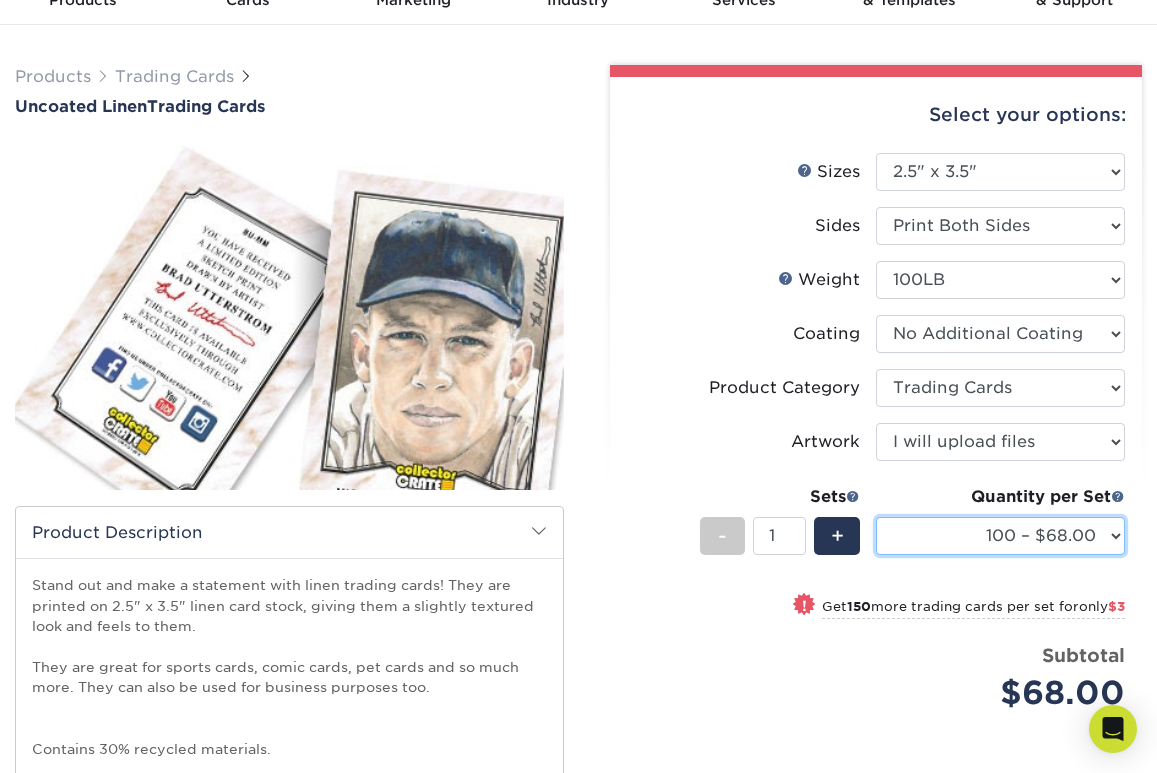 click on "100 – $68.00 250 – $71.00 500 – $78.00 1000 – $74.00 2500 – $118.00 5000 – $195.00 10000 – $383.00 15000 – $574.00 20000 – $766.00 25000 – $957.00" at bounding box center (1000, 536) 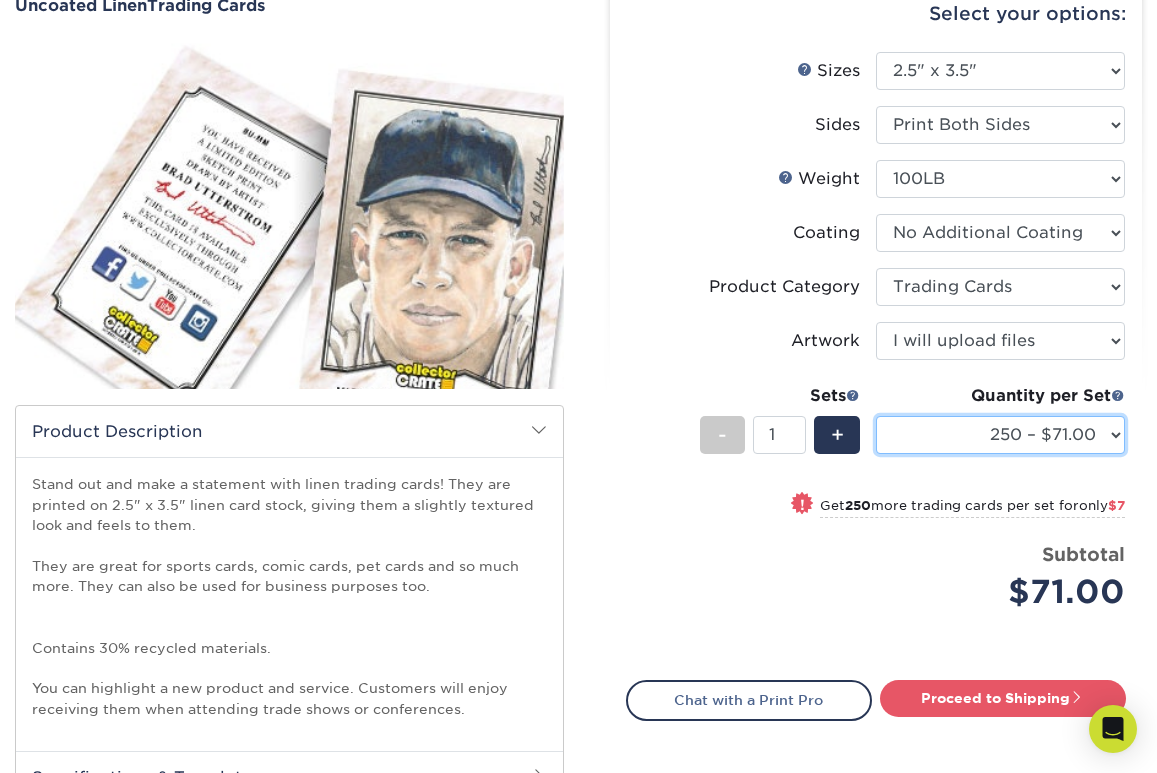 scroll, scrollTop: 196, scrollLeft: 0, axis: vertical 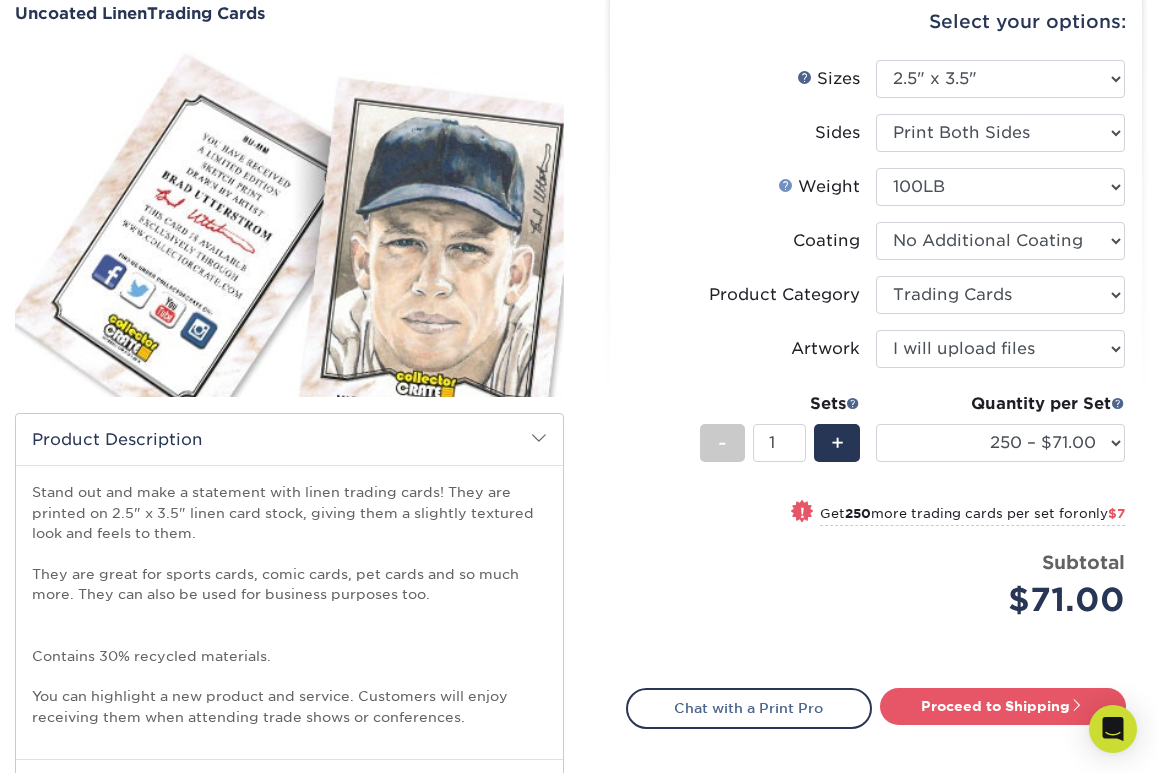 click on "Weight Help" at bounding box center (786, 185) 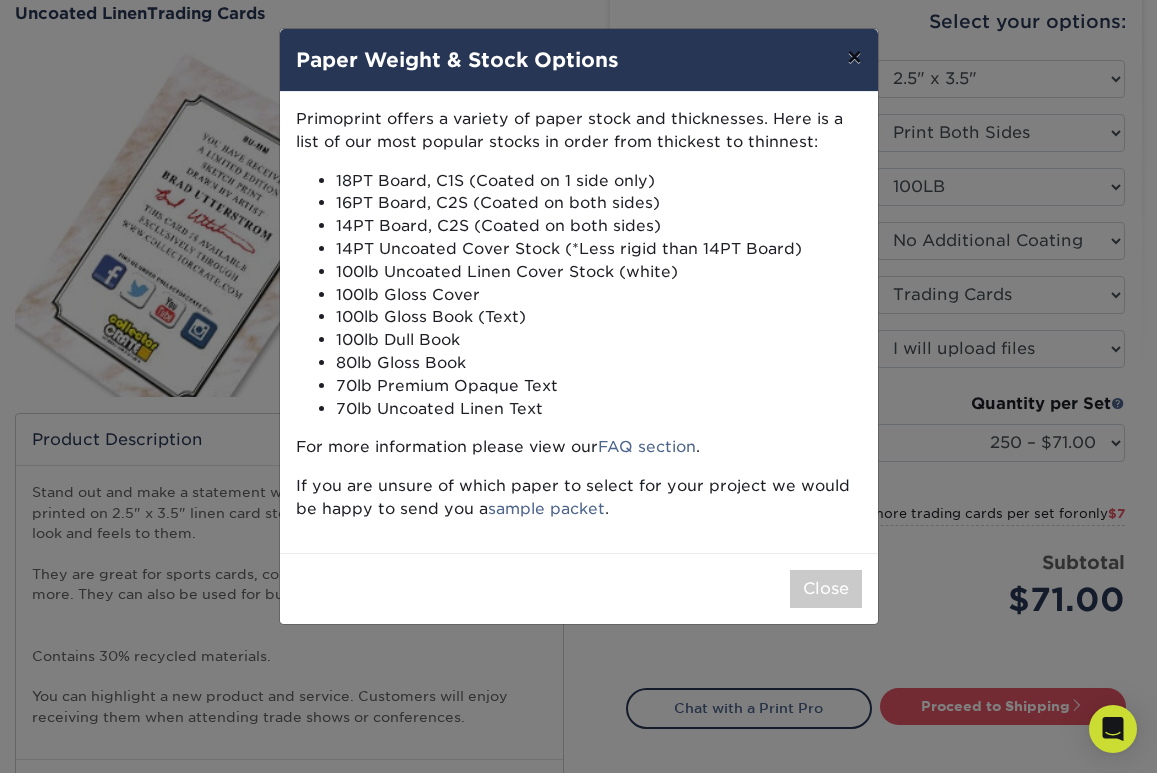 click on "×" at bounding box center (854, 57) 